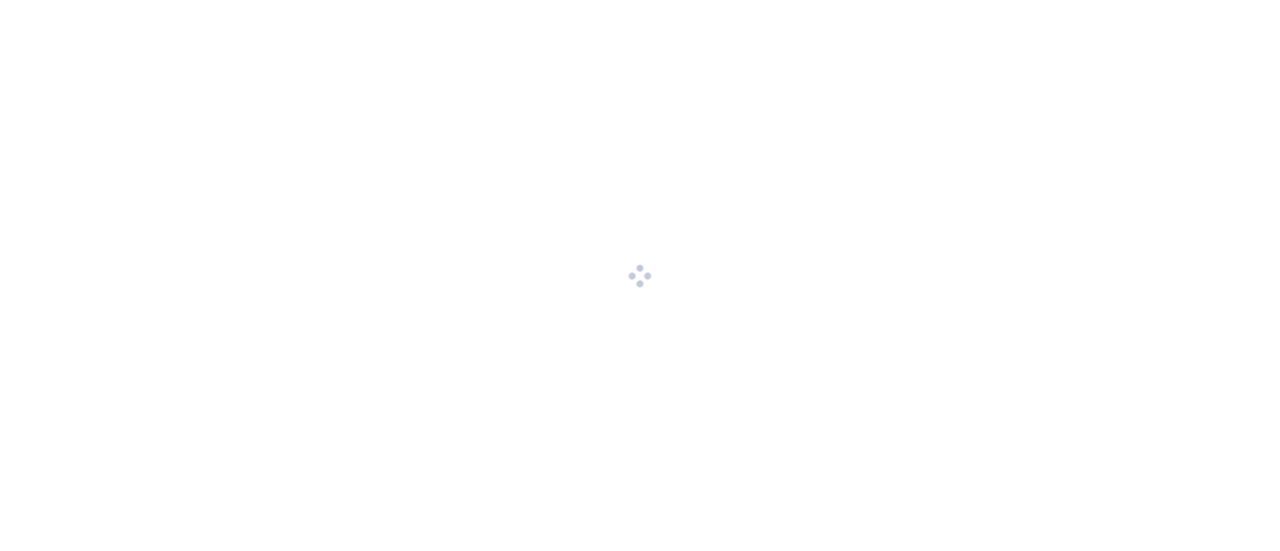 scroll, scrollTop: 0, scrollLeft: 0, axis: both 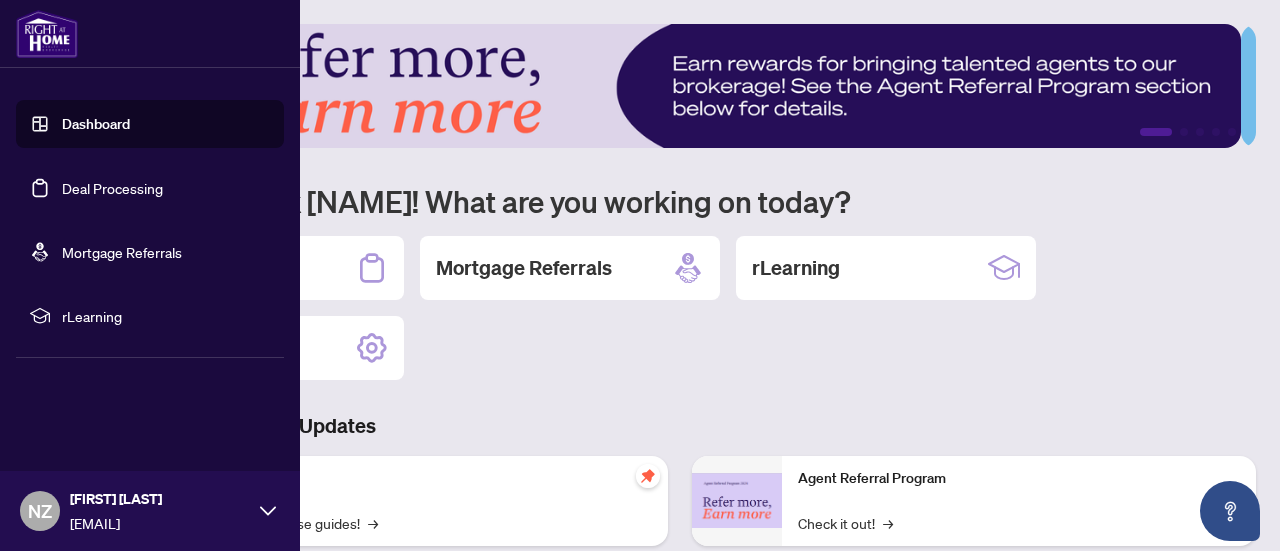 click on "Dashboard" at bounding box center (96, 124) 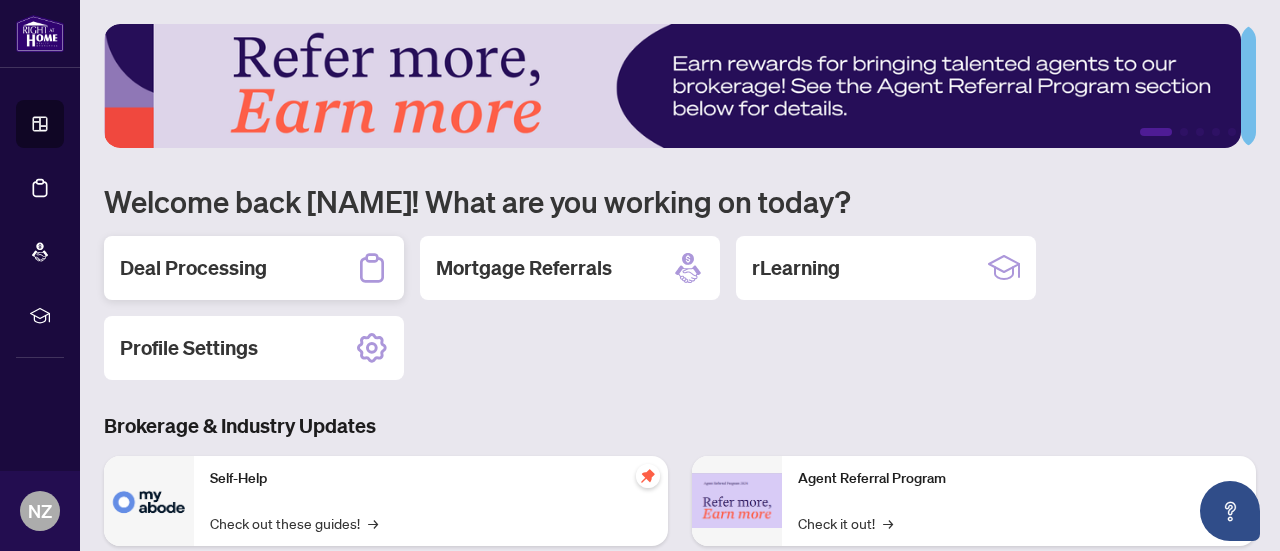 click on "Deal Processing" at bounding box center (193, 268) 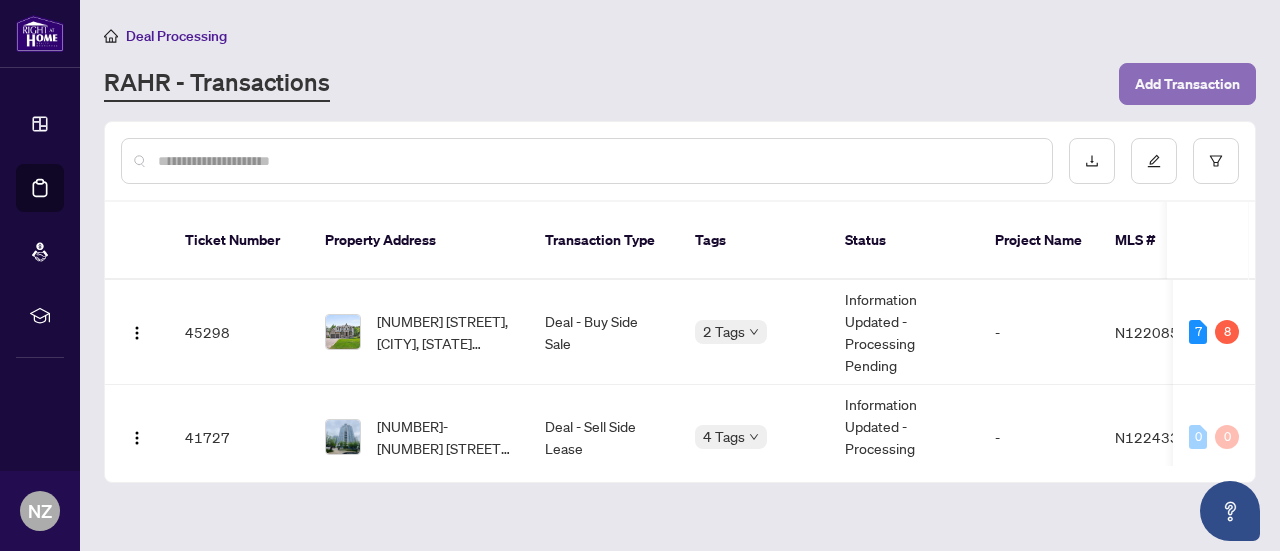 click on "Add Transaction" at bounding box center [1187, 84] 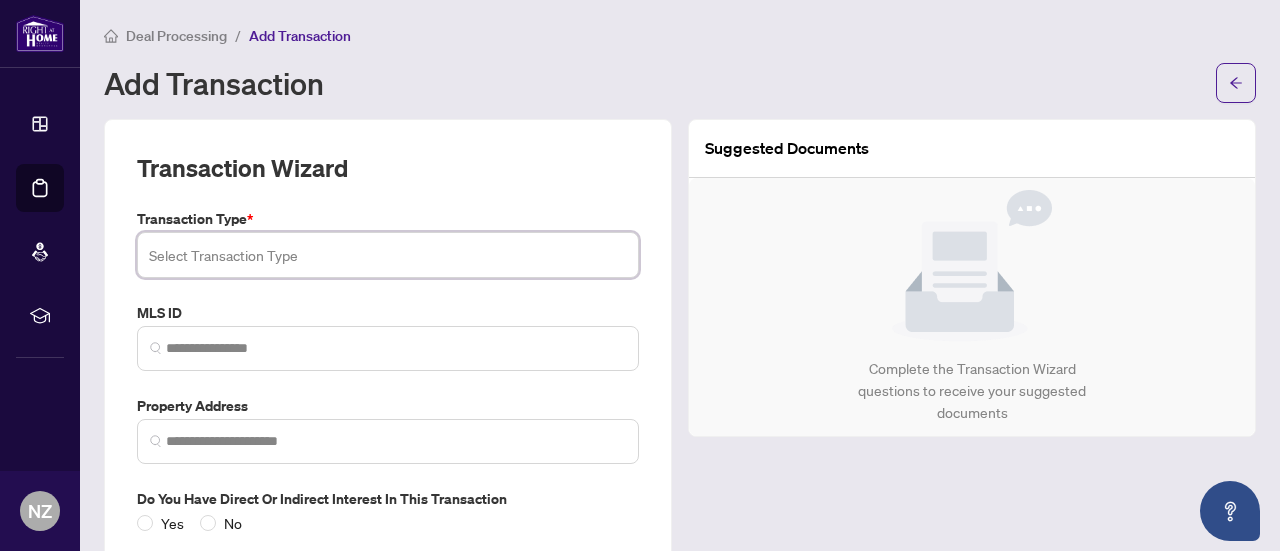 click at bounding box center (388, 255) 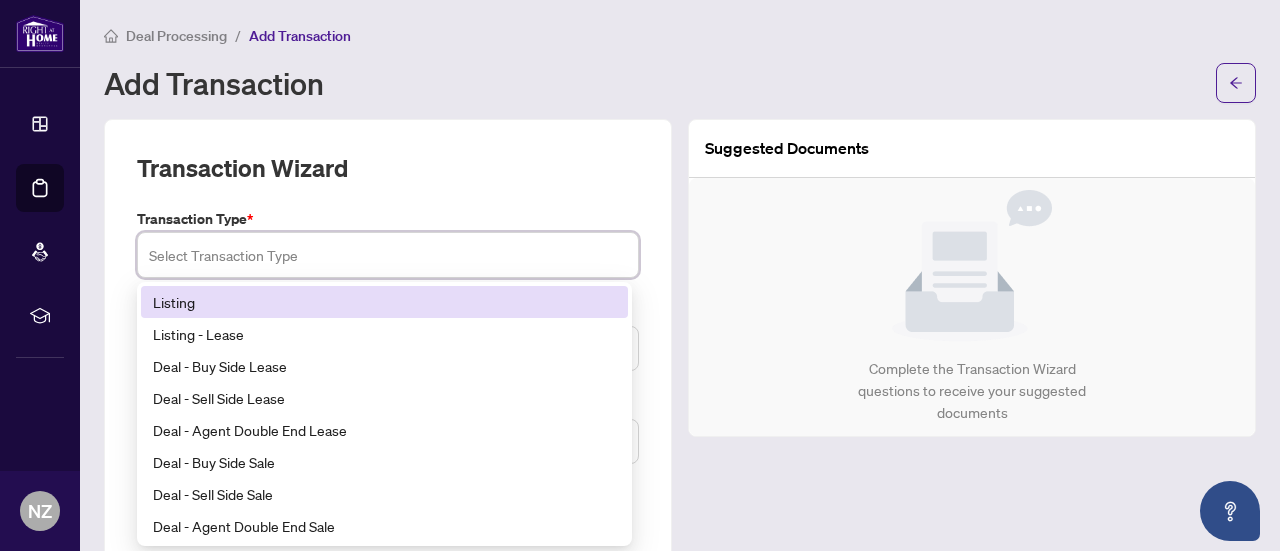 click on "Listing" at bounding box center [384, 302] 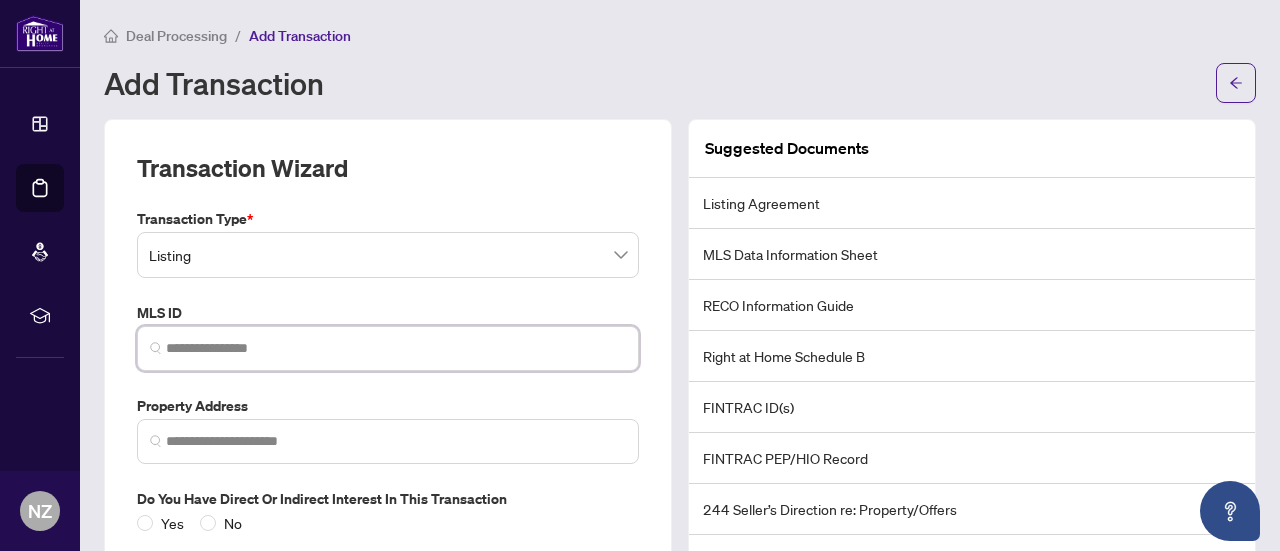 click at bounding box center [396, 348] 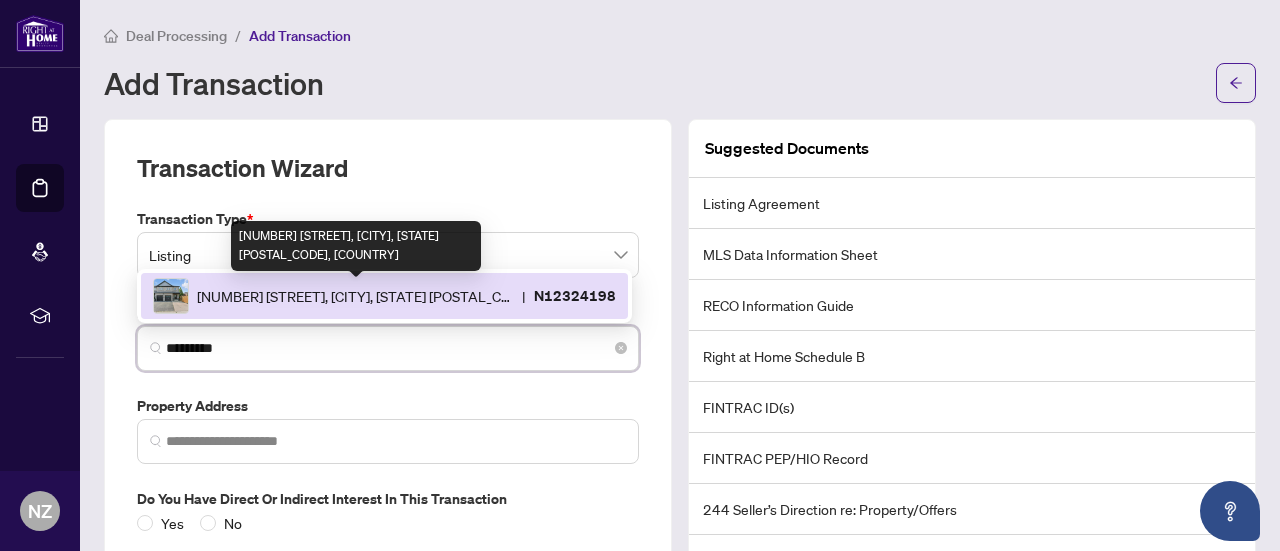click on "[NUMBER] [STREET], [CITY], [STATE] [POSTAL_CODE], [COUNTRY]" at bounding box center [355, 296] 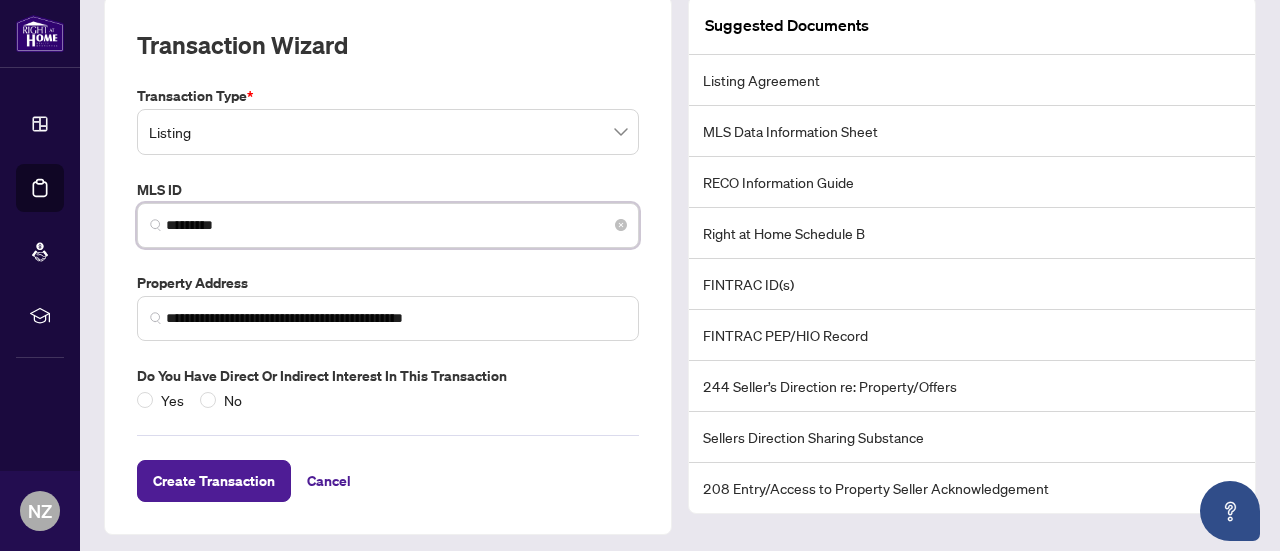 scroll, scrollTop: 126, scrollLeft: 0, axis: vertical 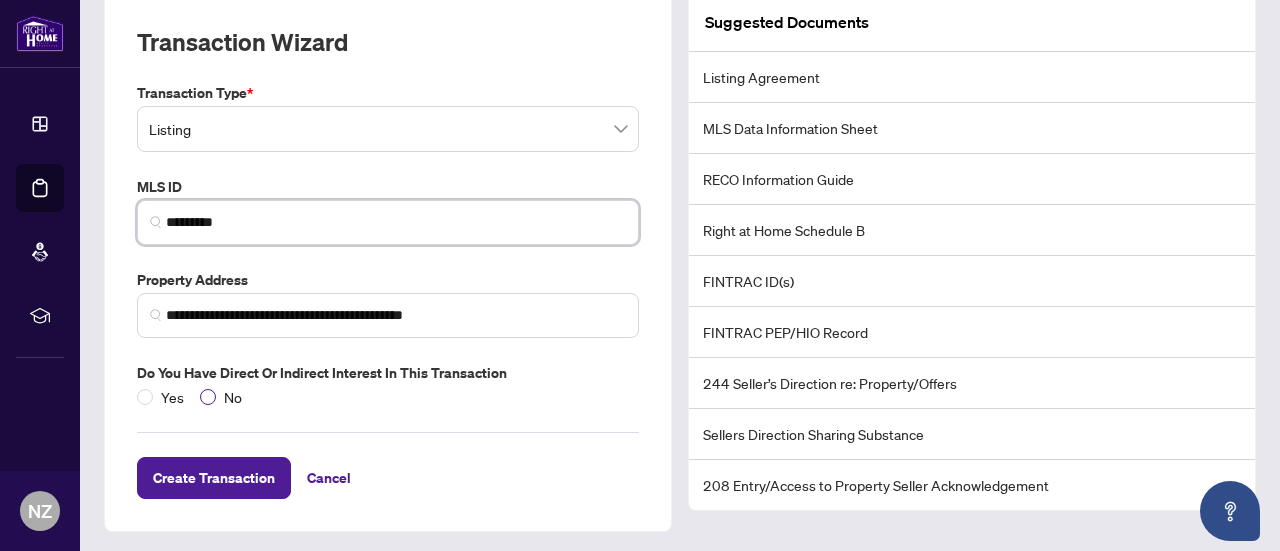 type on "*********" 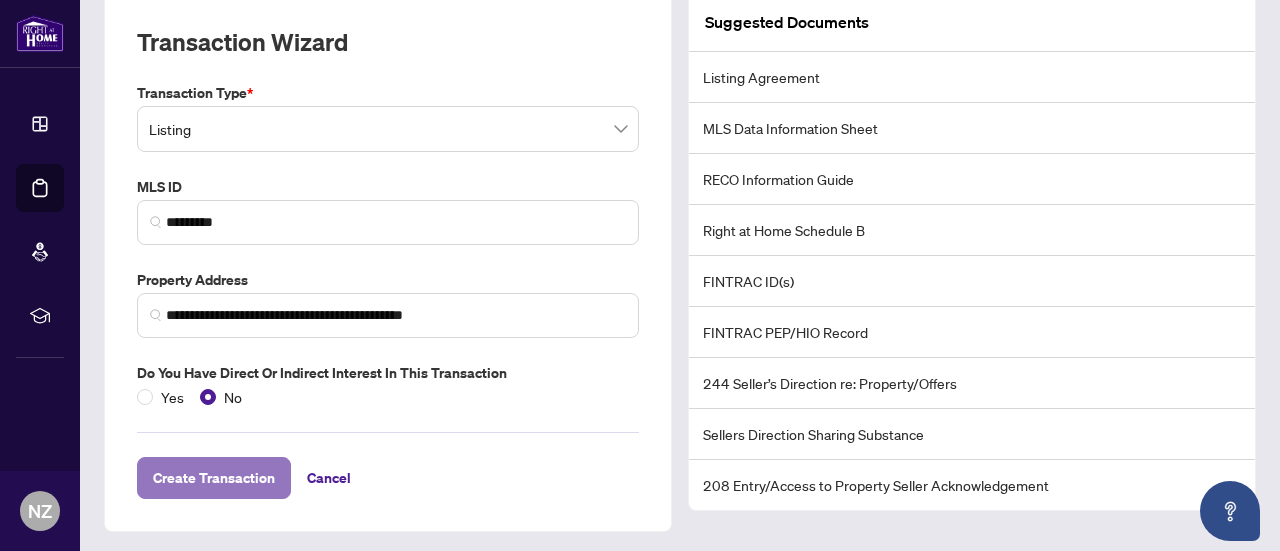 click on "Create Transaction" at bounding box center (214, 478) 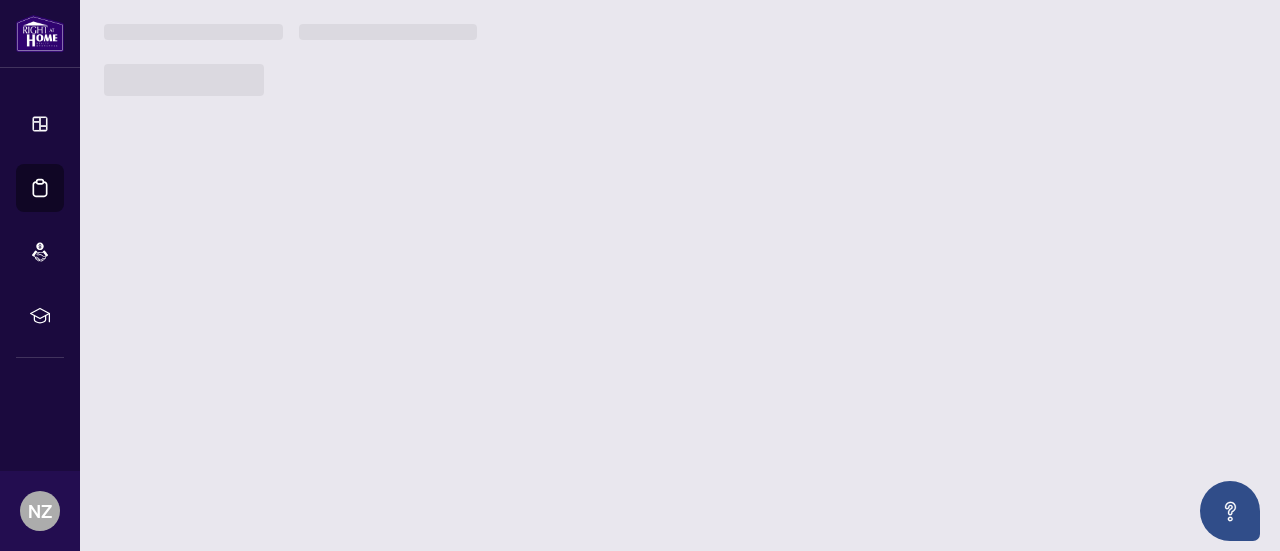 scroll, scrollTop: 0, scrollLeft: 0, axis: both 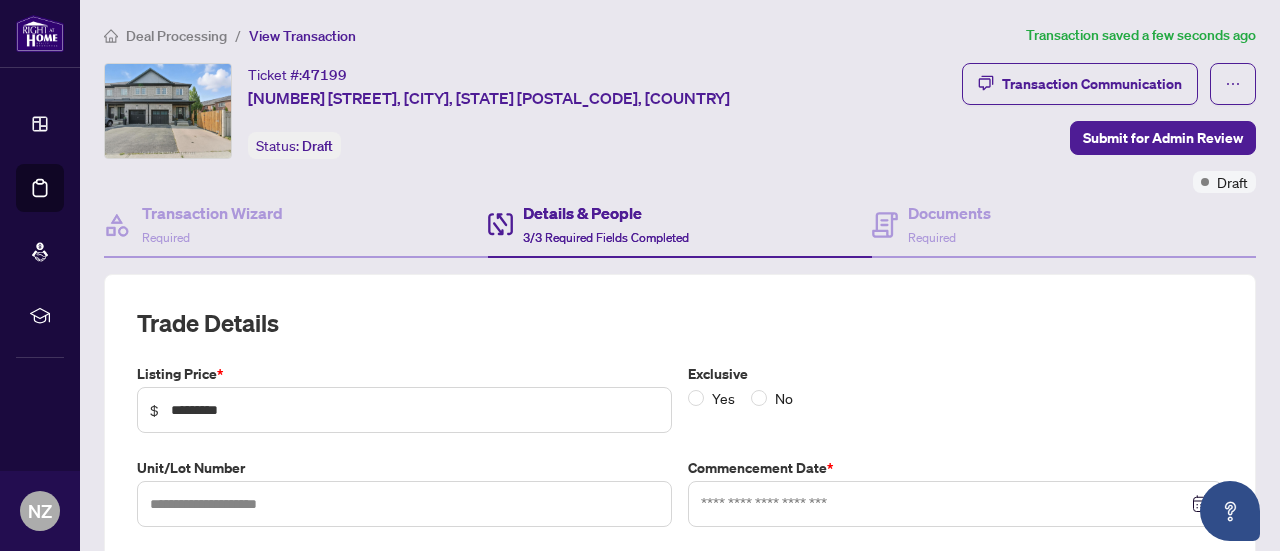 type on "**********" 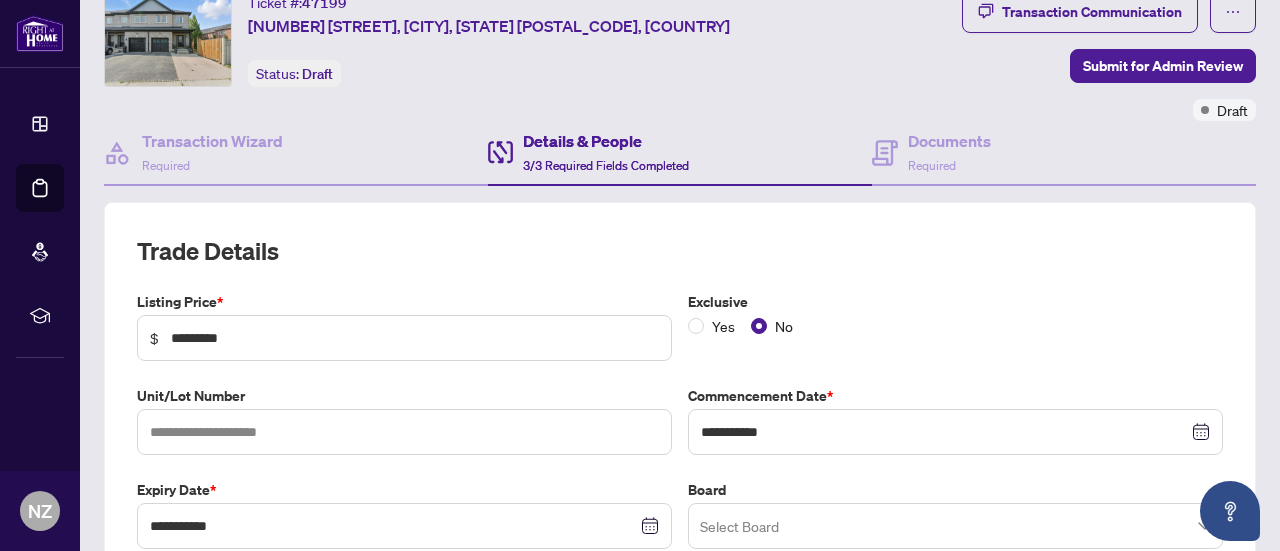 scroll, scrollTop: 200, scrollLeft: 0, axis: vertical 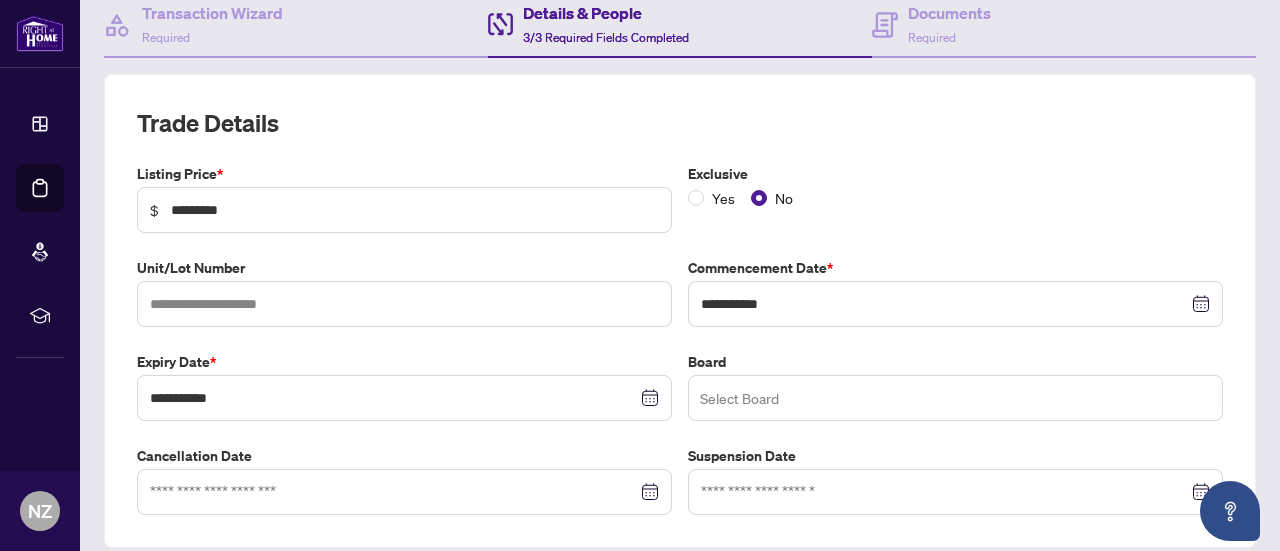click at bounding box center (955, 398) 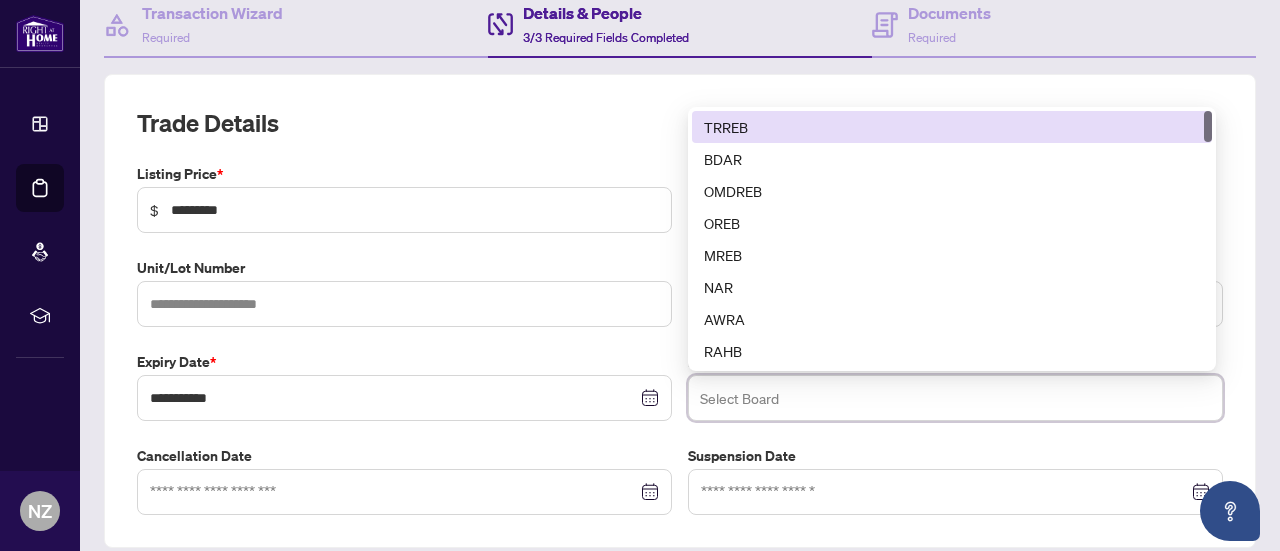 click on "TRREB" at bounding box center (952, 127) 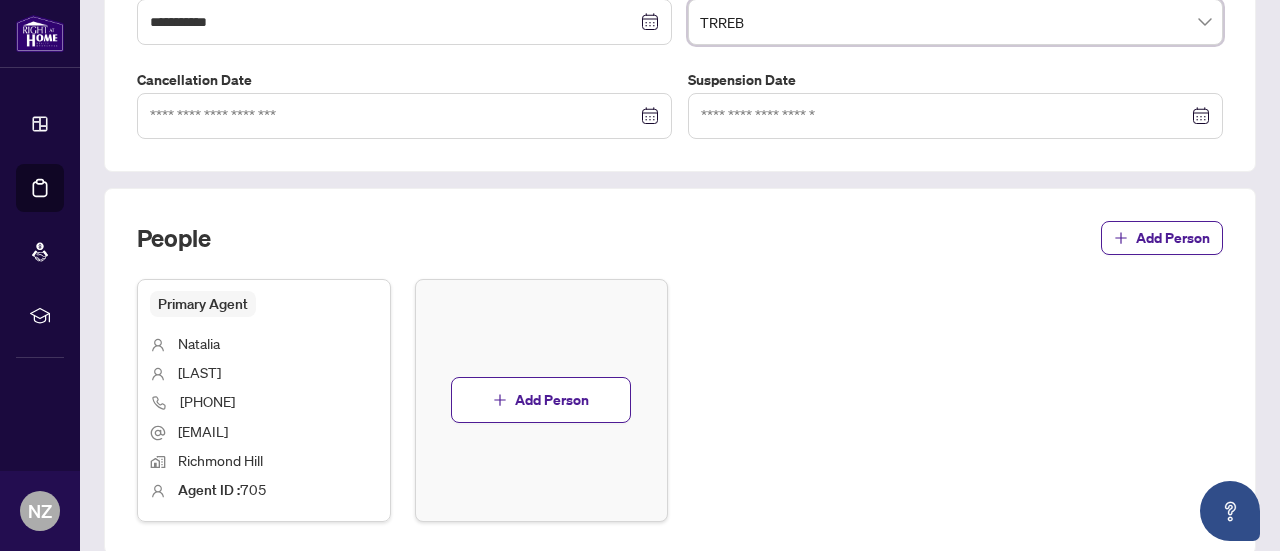 scroll, scrollTop: 600, scrollLeft: 0, axis: vertical 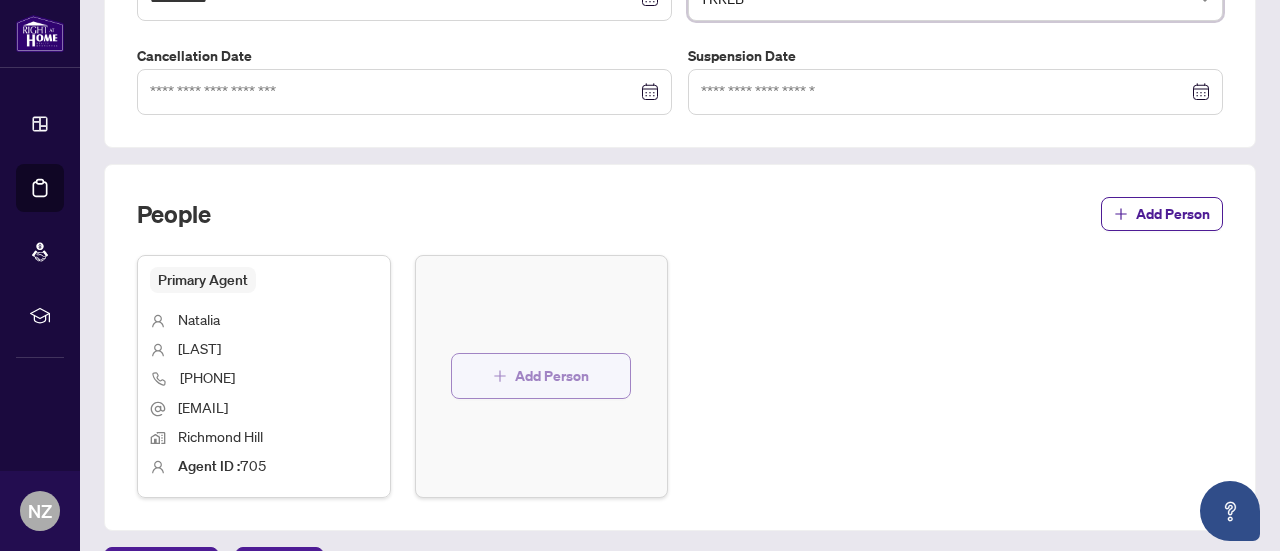 click on "Add Person" at bounding box center (552, 376) 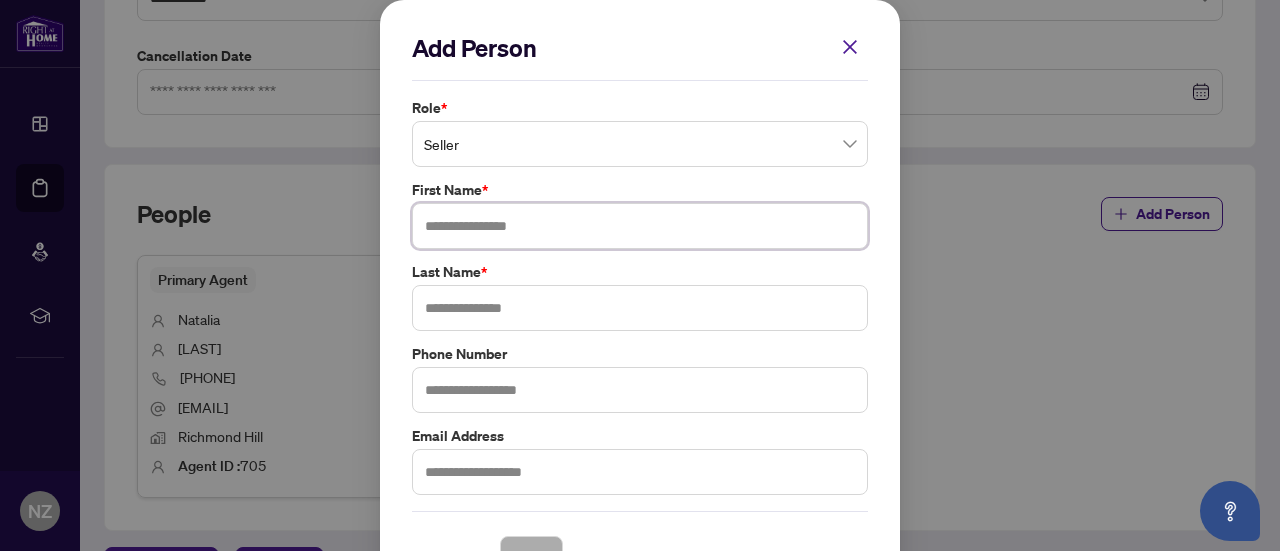 click at bounding box center [640, 226] 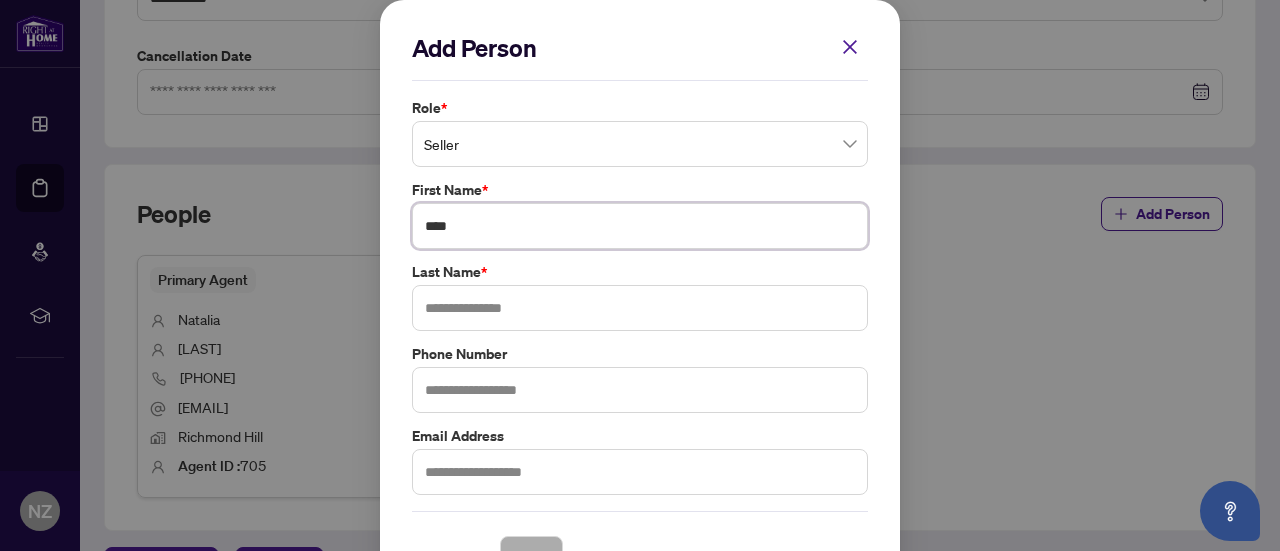 type on "****" 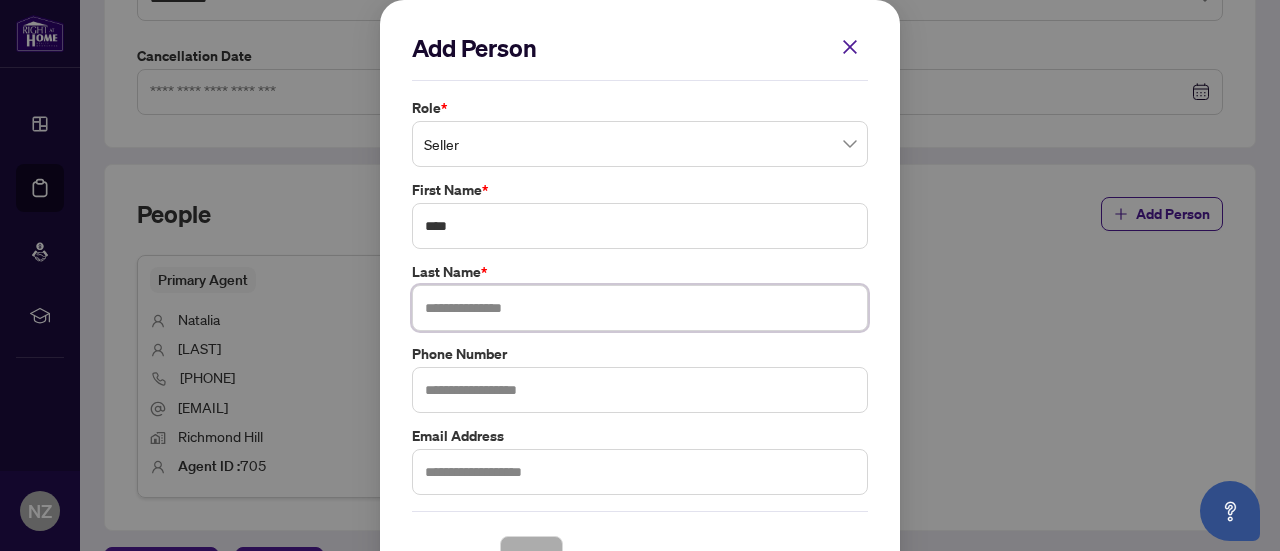 click at bounding box center [640, 308] 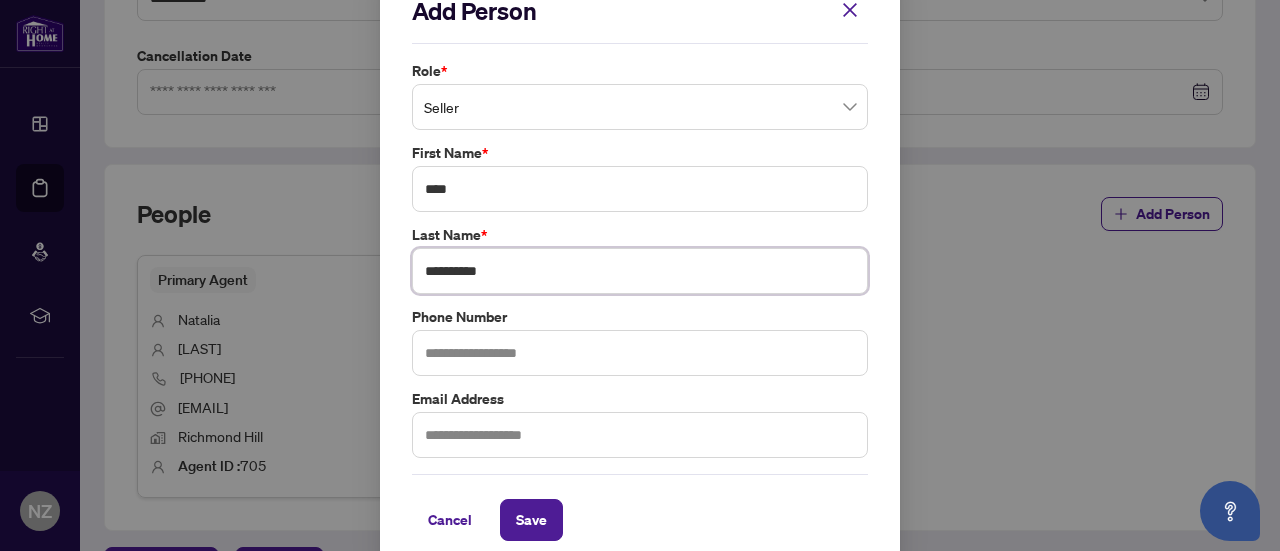 scroll, scrollTop: 54, scrollLeft: 0, axis: vertical 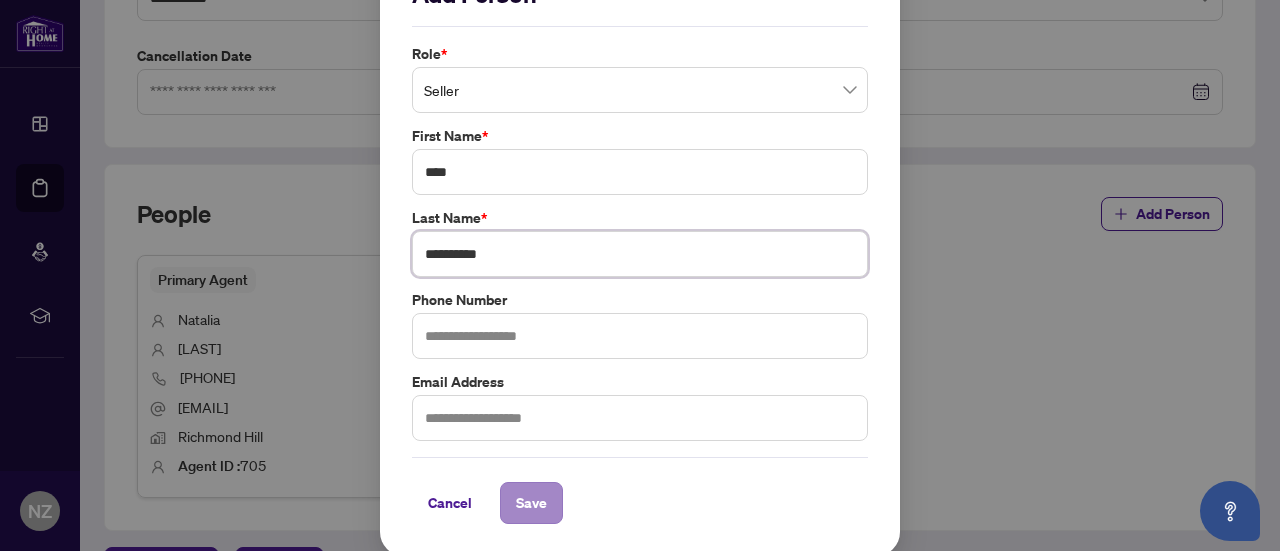 type on "**********" 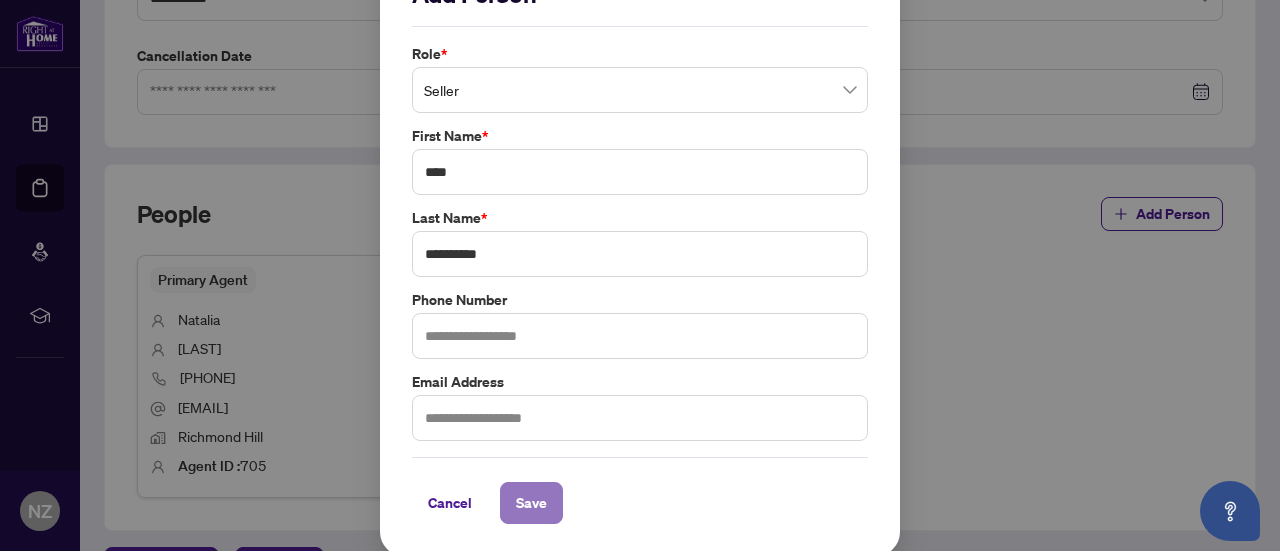click on "Save" at bounding box center (531, 503) 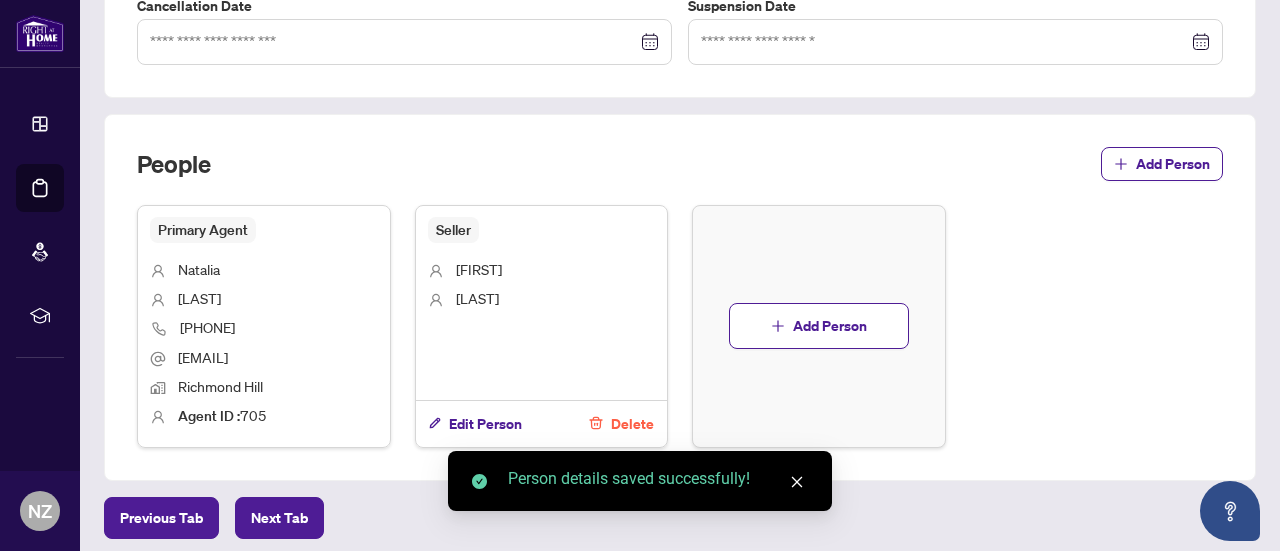 scroll, scrollTop: 722, scrollLeft: 0, axis: vertical 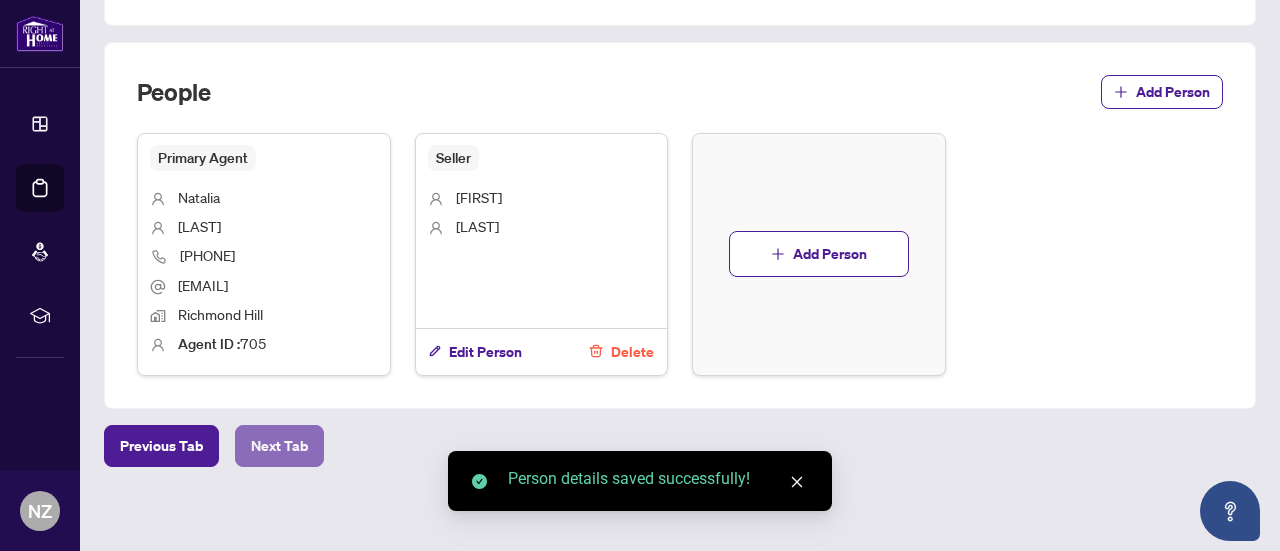 click on "Next Tab" at bounding box center (279, 446) 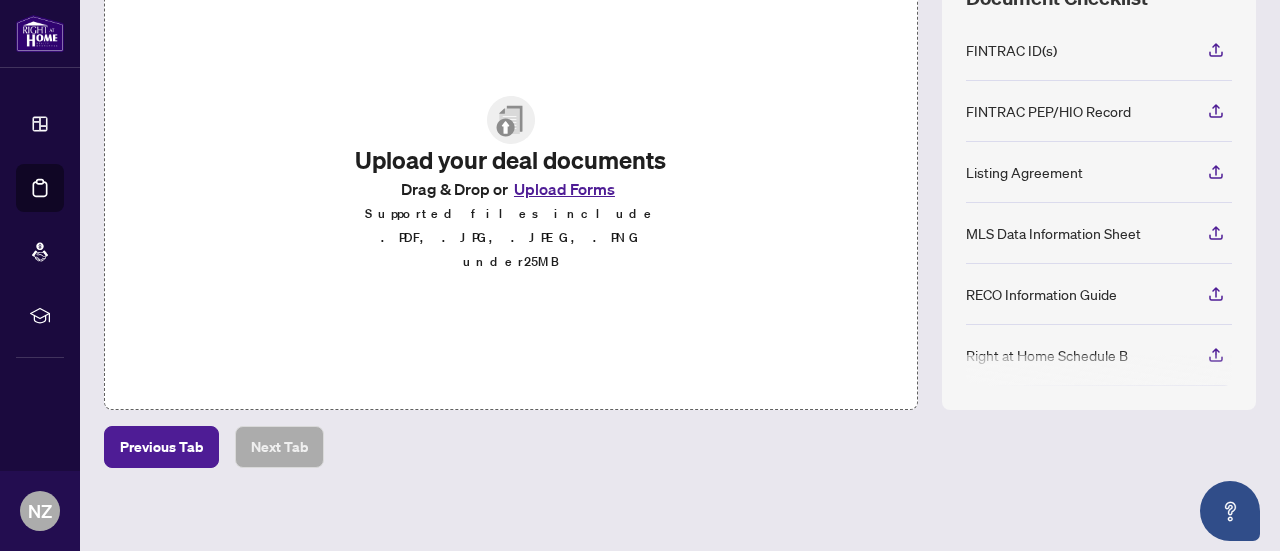 scroll, scrollTop: 321, scrollLeft: 0, axis: vertical 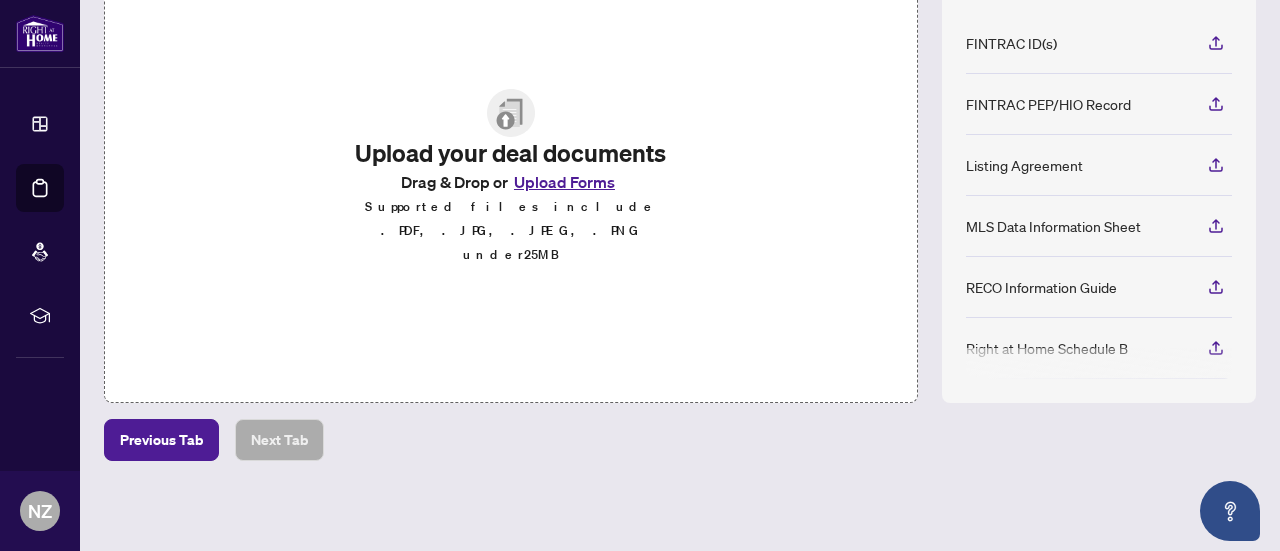 click on "Upload Forms" at bounding box center (564, 182) 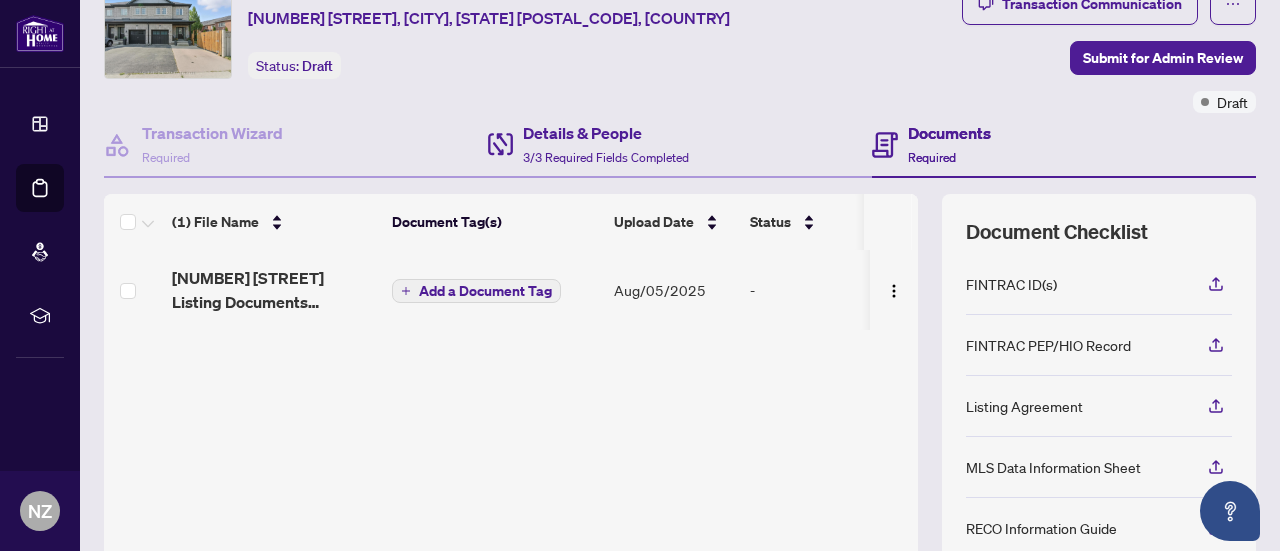 scroll, scrollTop: 0, scrollLeft: 0, axis: both 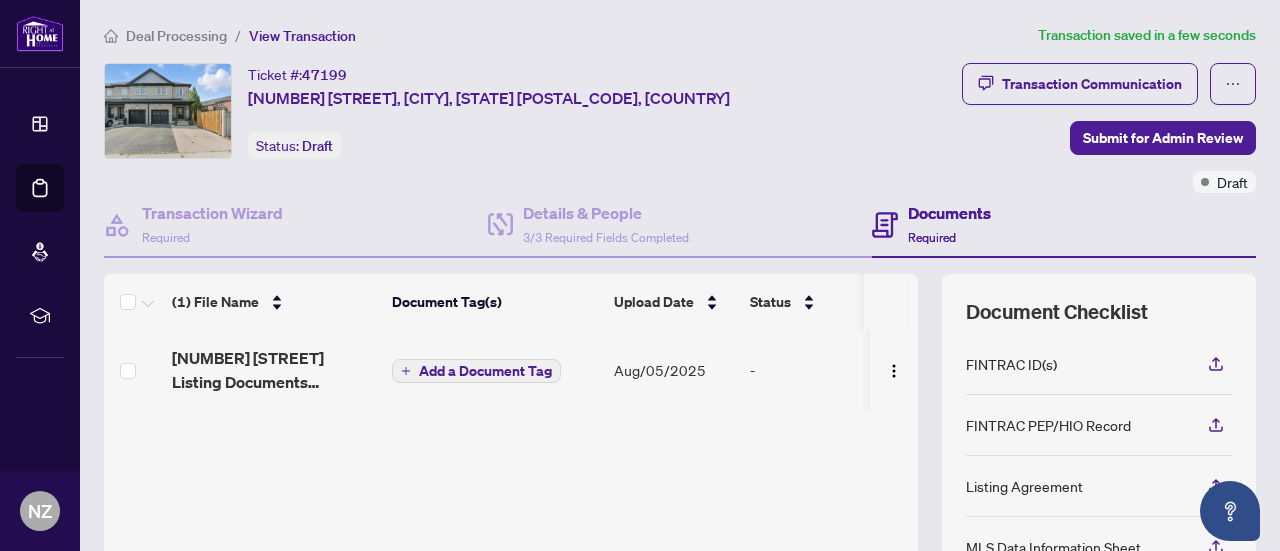 click on "Add a Document Tag" at bounding box center (485, 371) 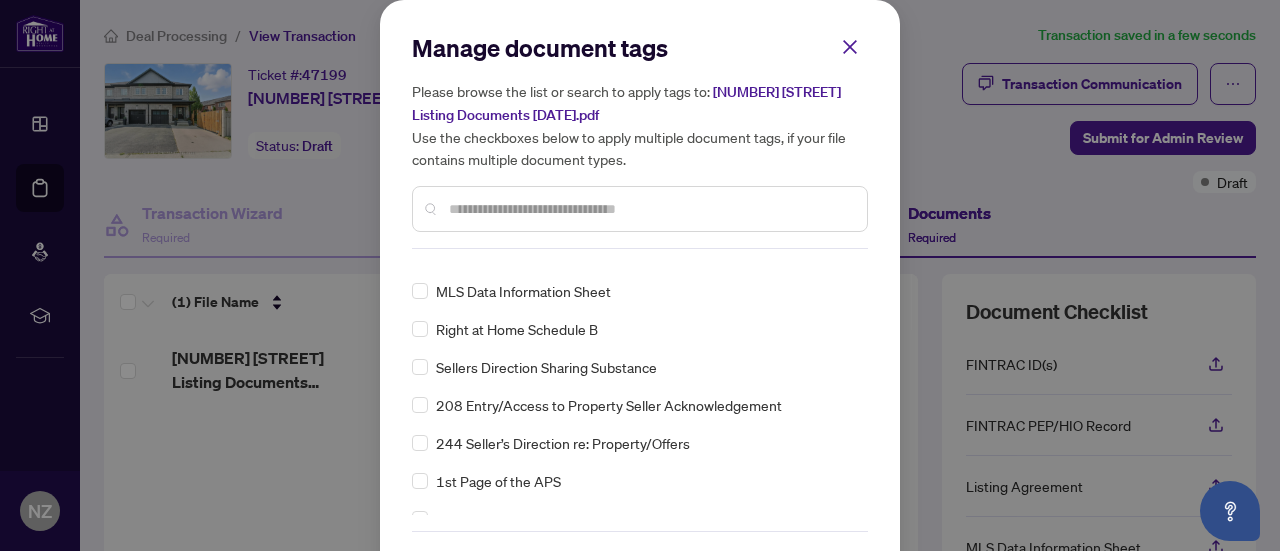 scroll, scrollTop: 100, scrollLeft: 0, axis: vertical 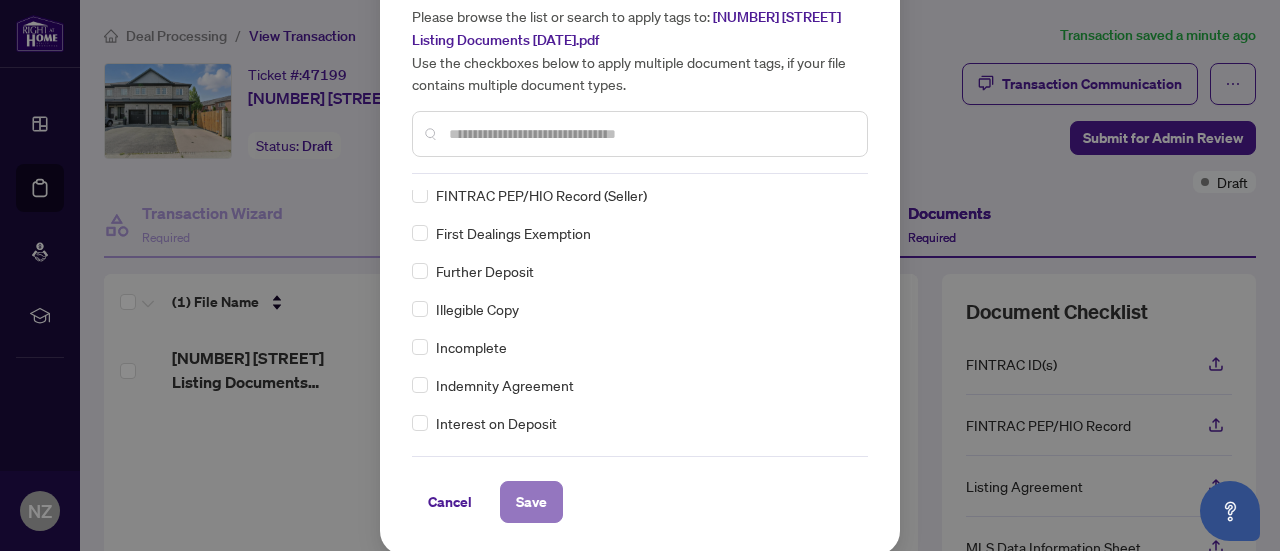 click on "Save" at bounding box center (531, 502) 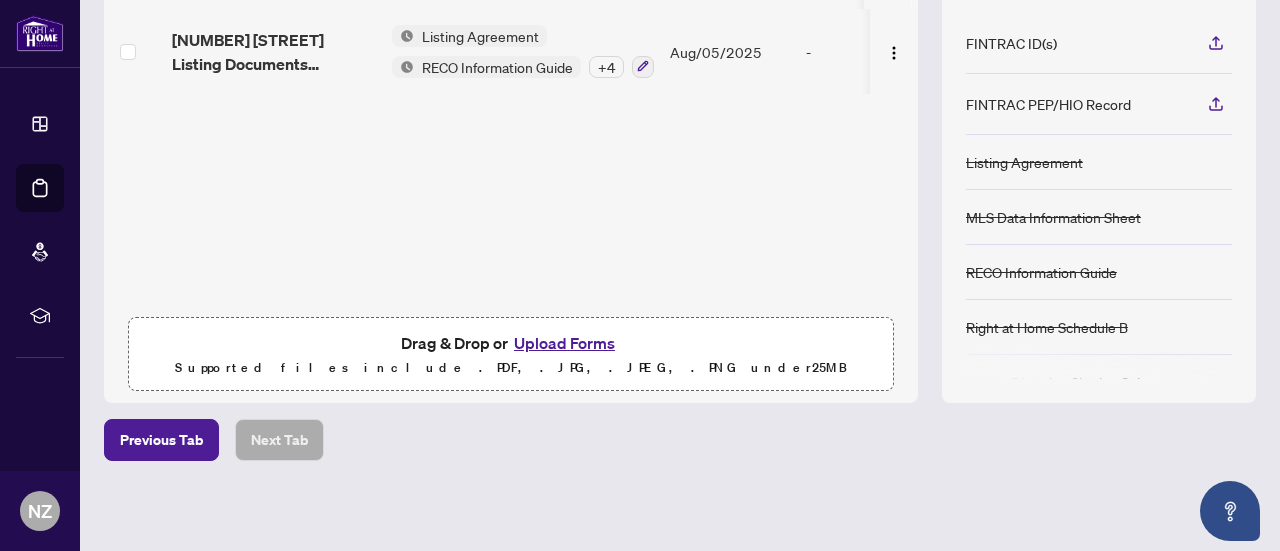 scroll, scrollTop: 0, scrollLeft: 0, axis: both 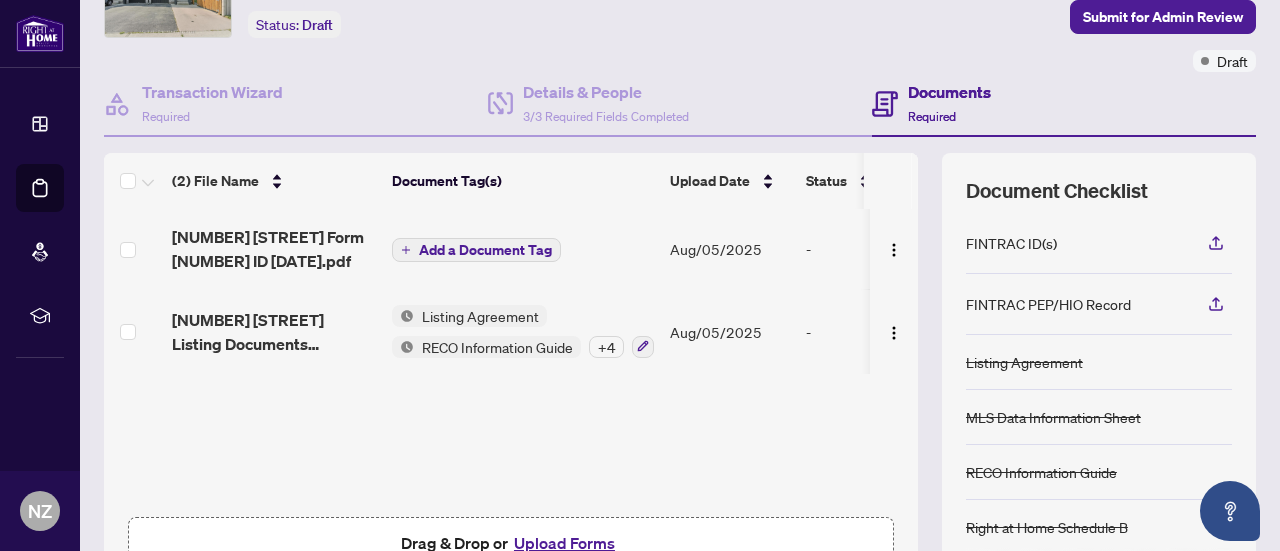 click on "Add a Document Tag" at bounding box center [485, 250] 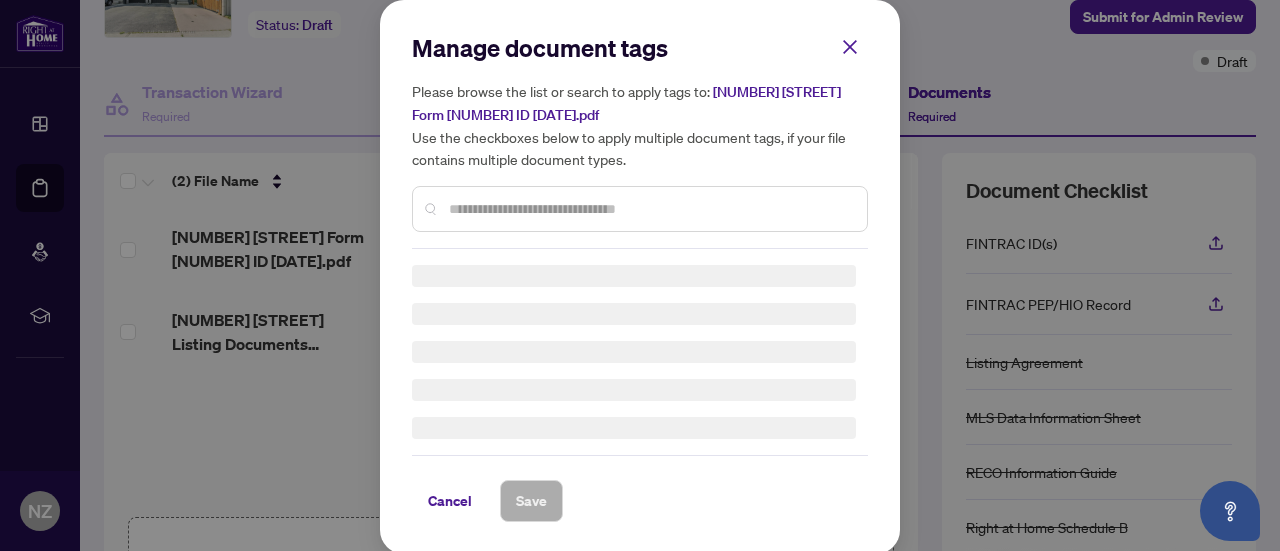 click at bounding box center (650, 209) 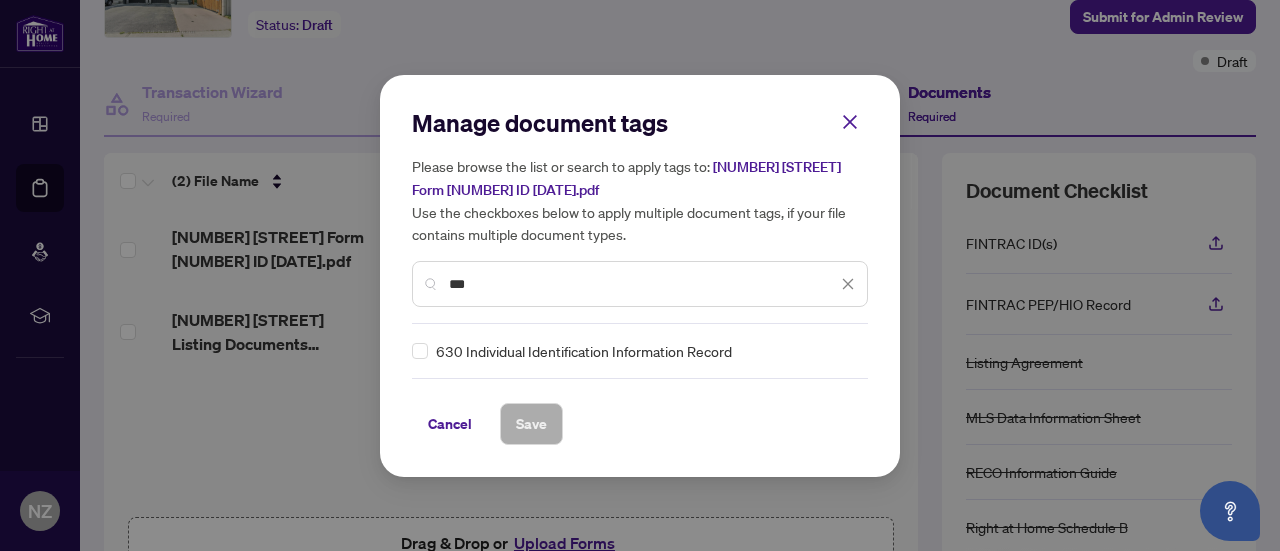 type on "***" 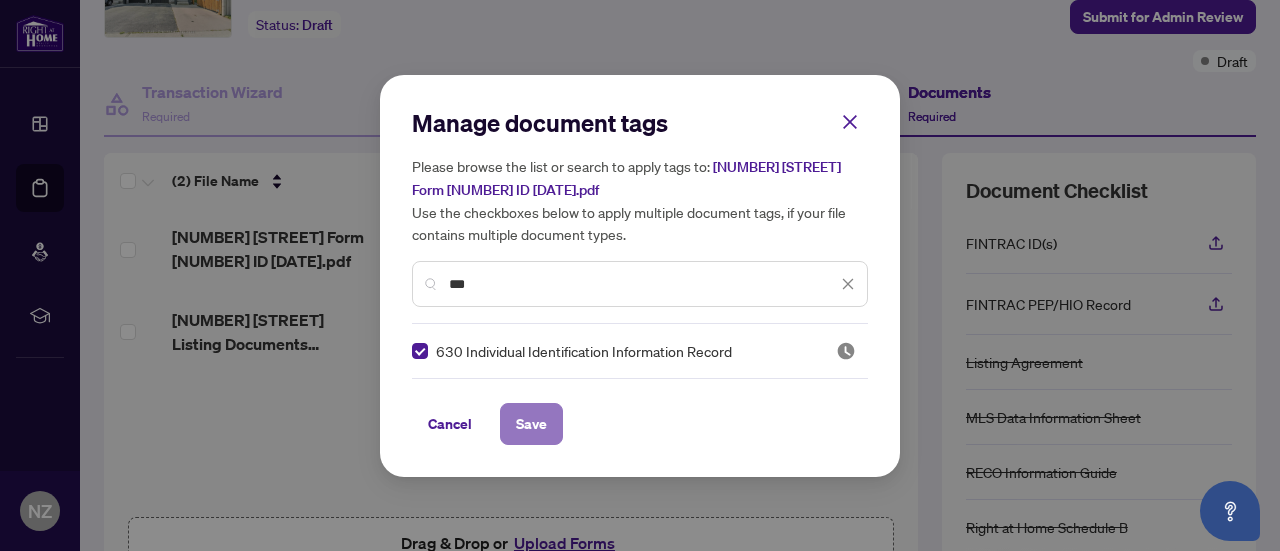 click on "Save" at bounding box center [531, 424] 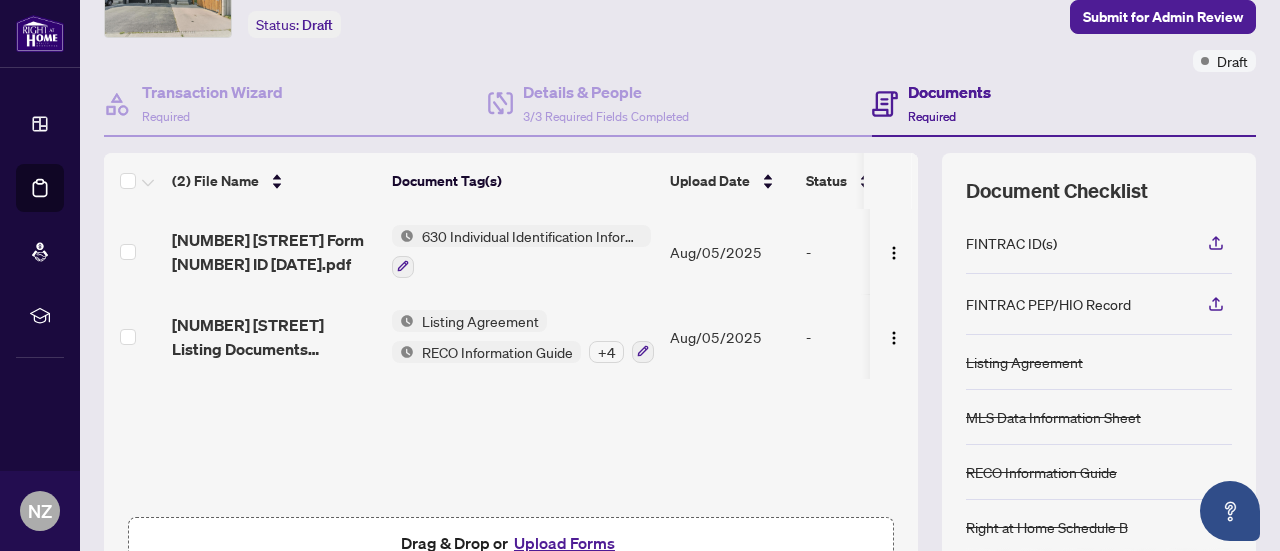 scroll, scrollTop: 1, scrollLeft: 0, axis: vertical 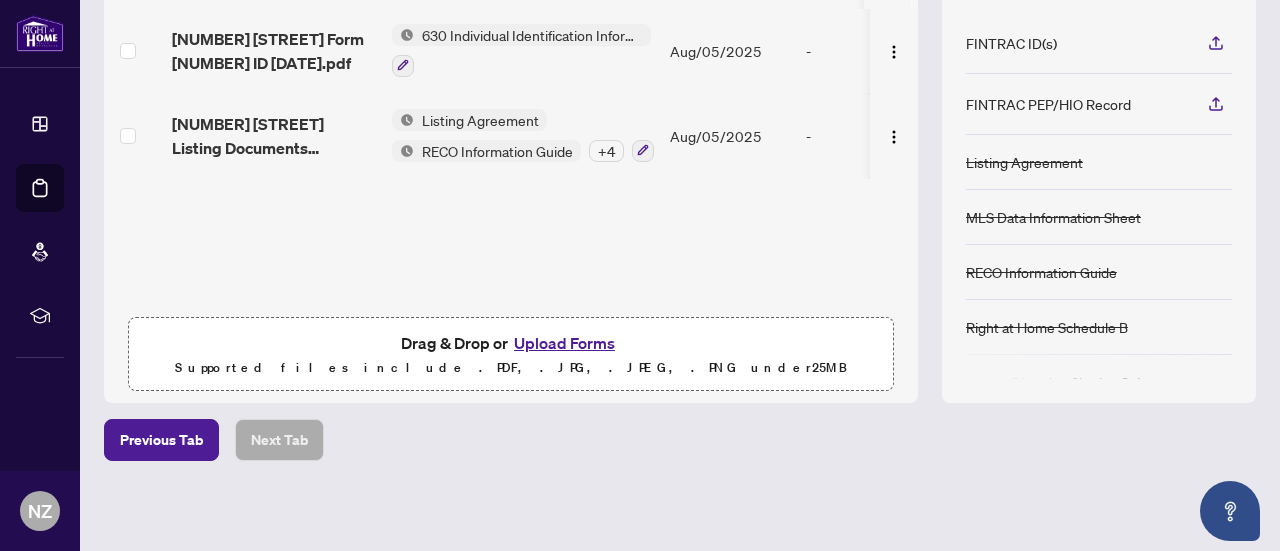 click on "Upload Forms" at bounding box center (564, 343) 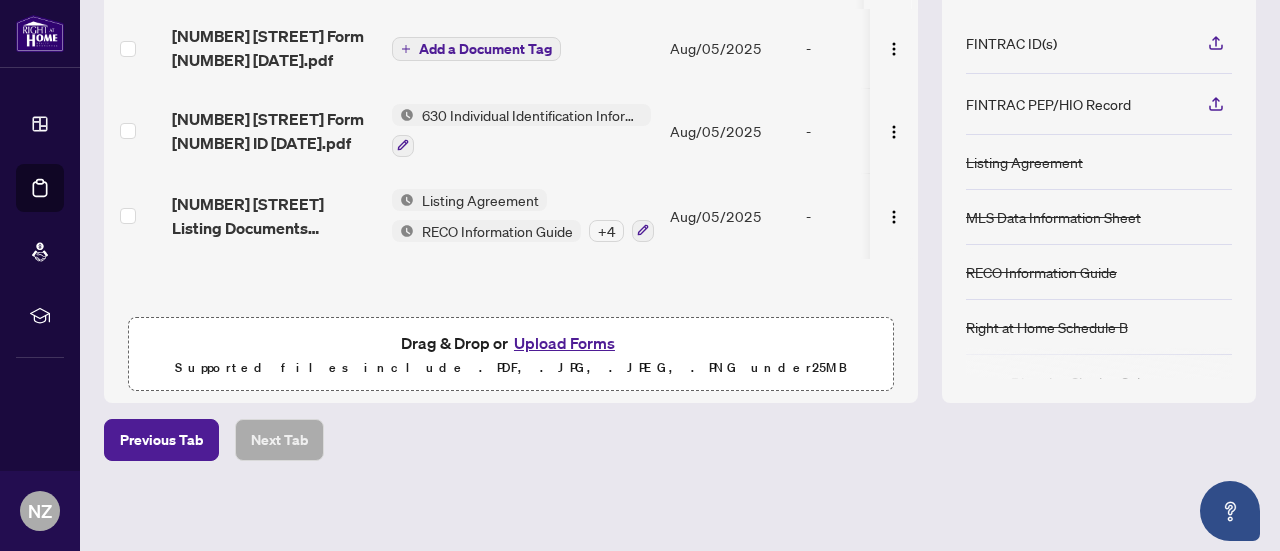 scroll, scrollTop: 0, scrollLeft: 0, axis: both 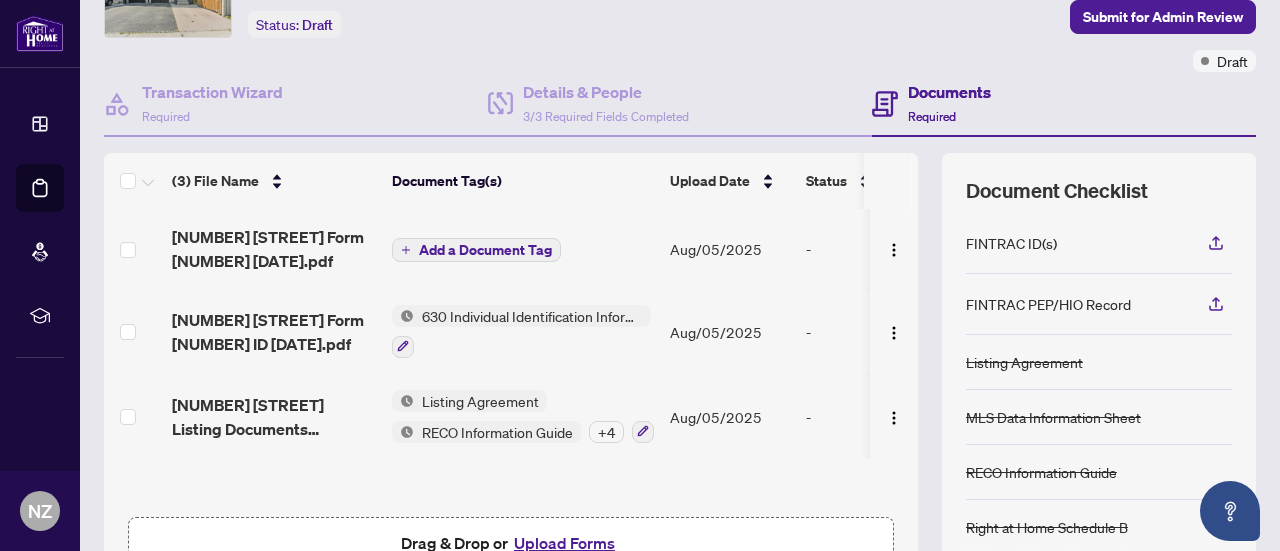 click on "Add a Document Tag" at bounding box center (485, 250) 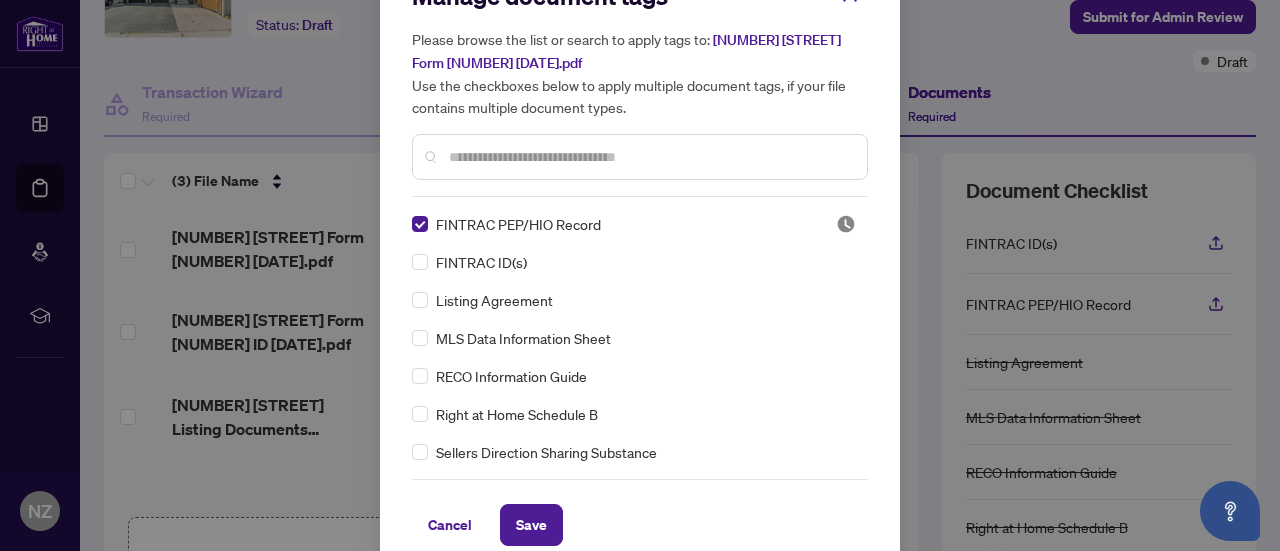 scroll, scrollTop: 75, scrollLeft: 0, axis: vertical 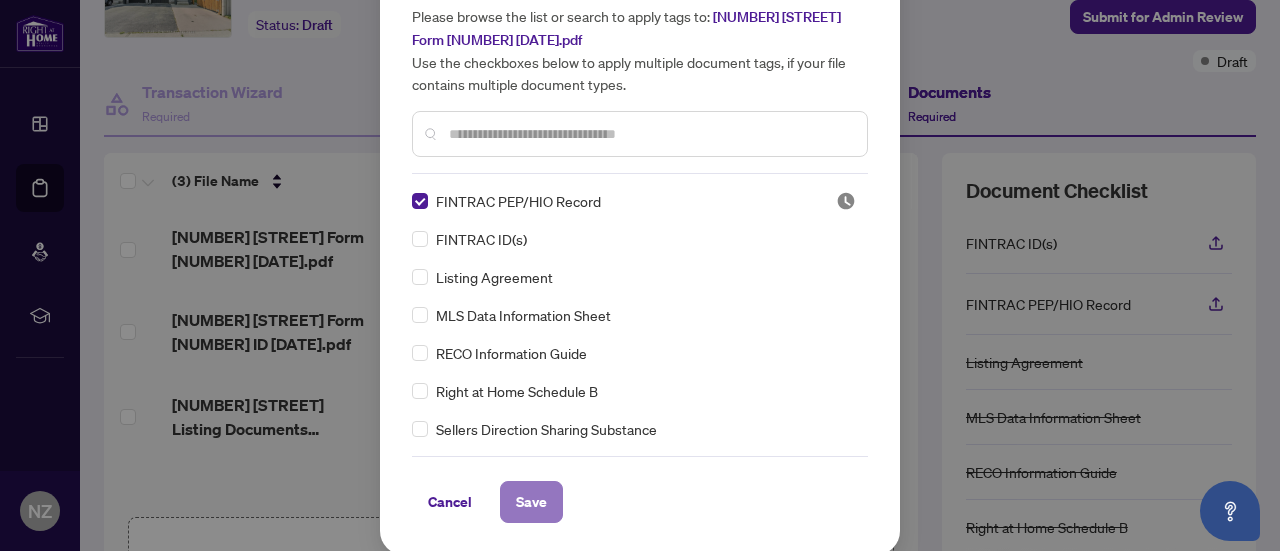 click on "Save" at bounding box center (531, 502) 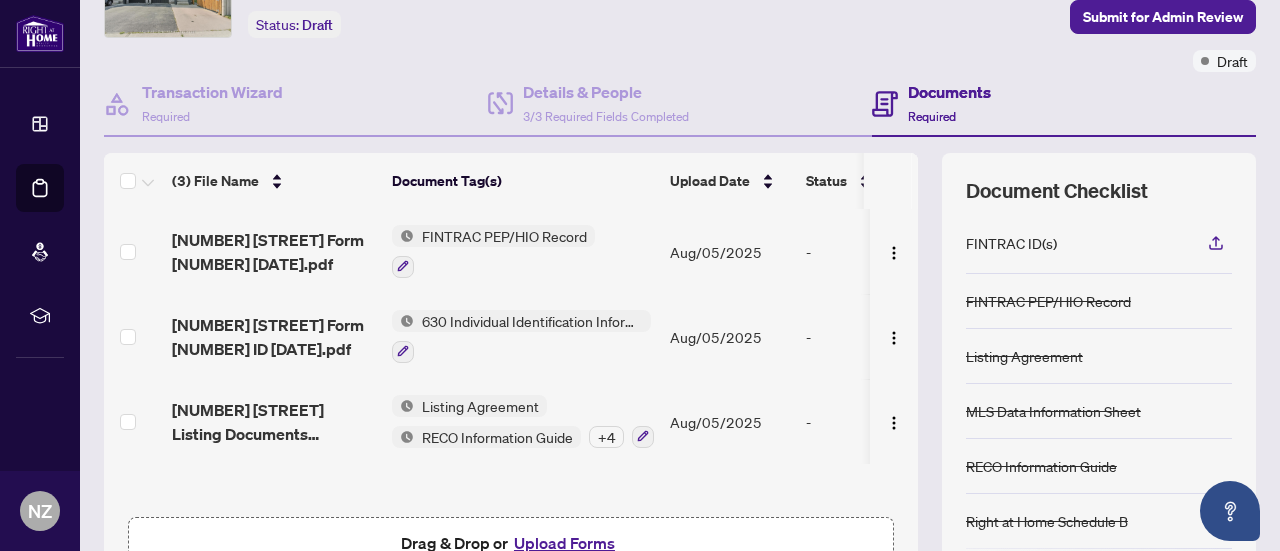 click on "630 Individual Identification Information Record" at bounding box center [532, 321] 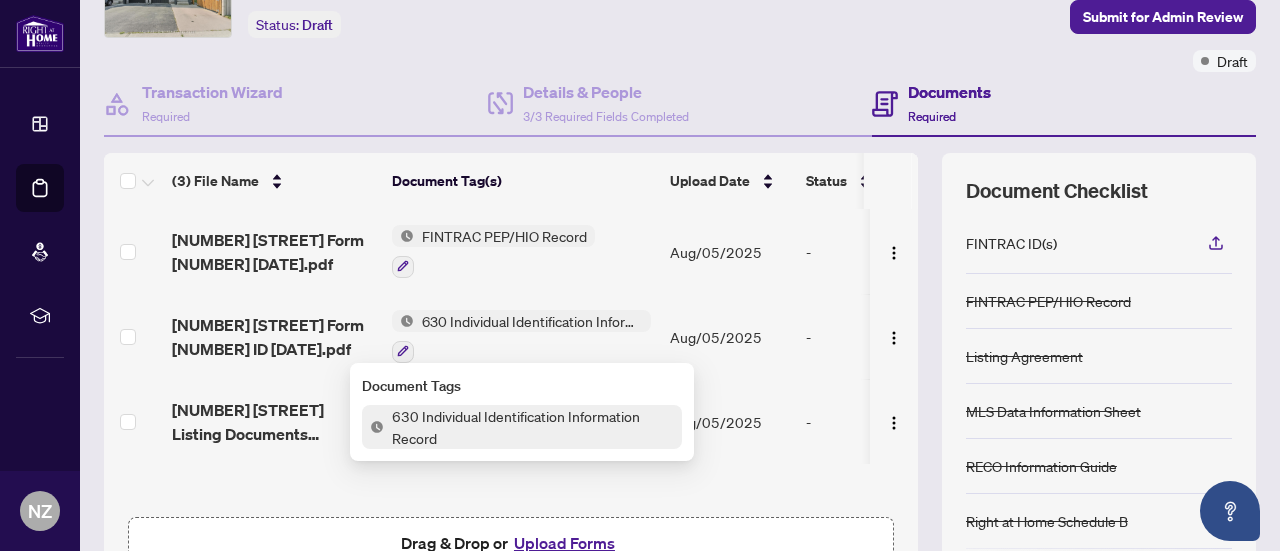 click on "630 Individual Identification Information Record" at bounding box center (532, 321) 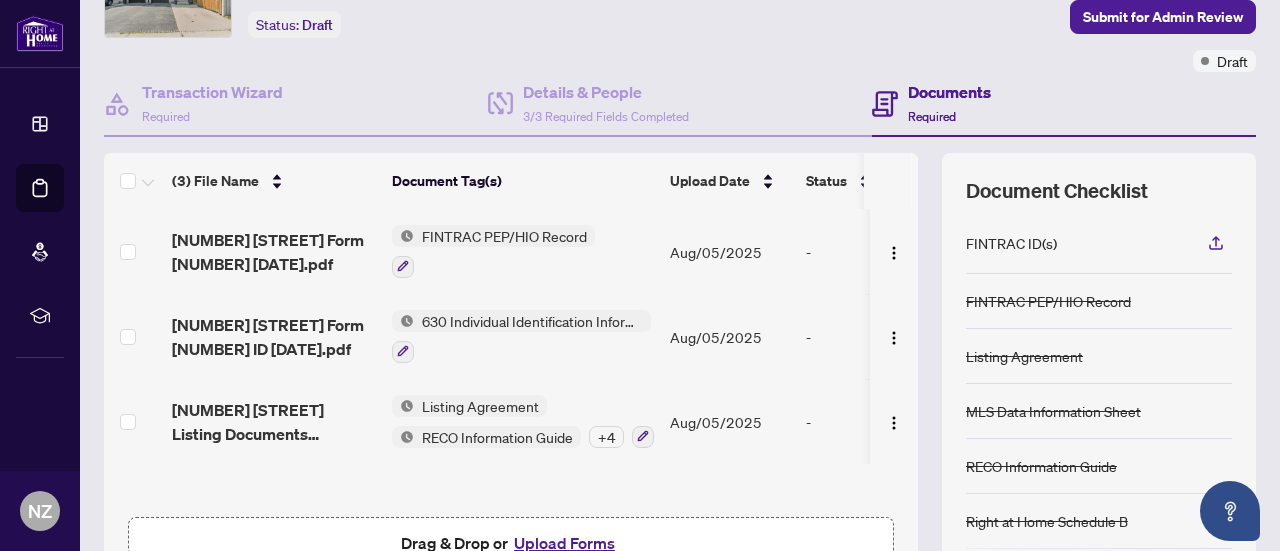 scroll, scrollTop: 0, scrollLeft: 0, axis: both 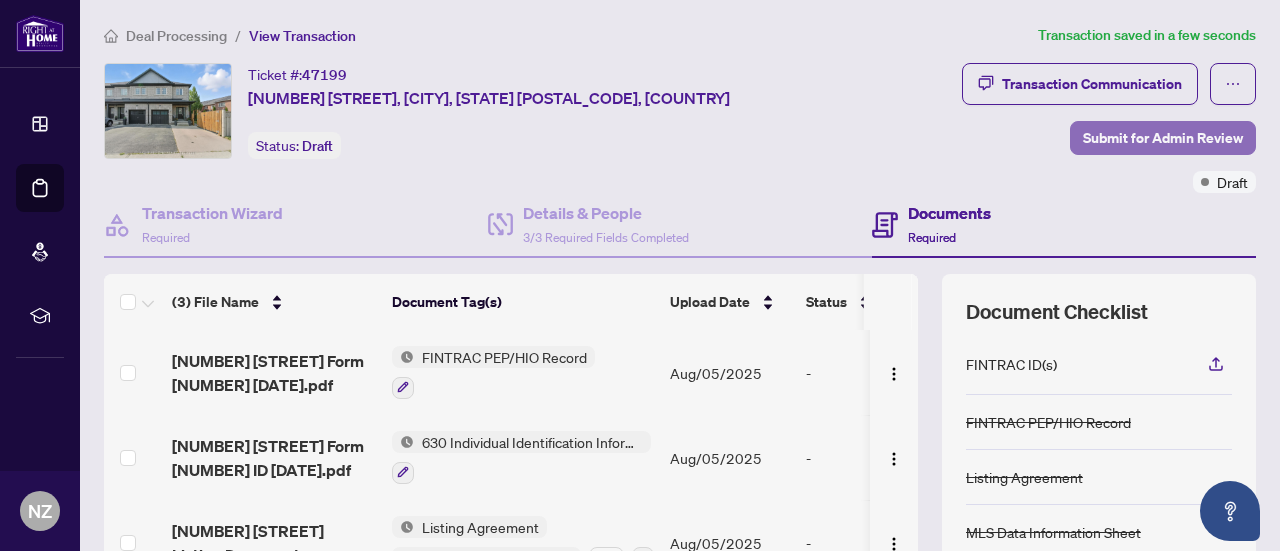click on "Submit for Admin Review" at bounding box center [1163, 138] 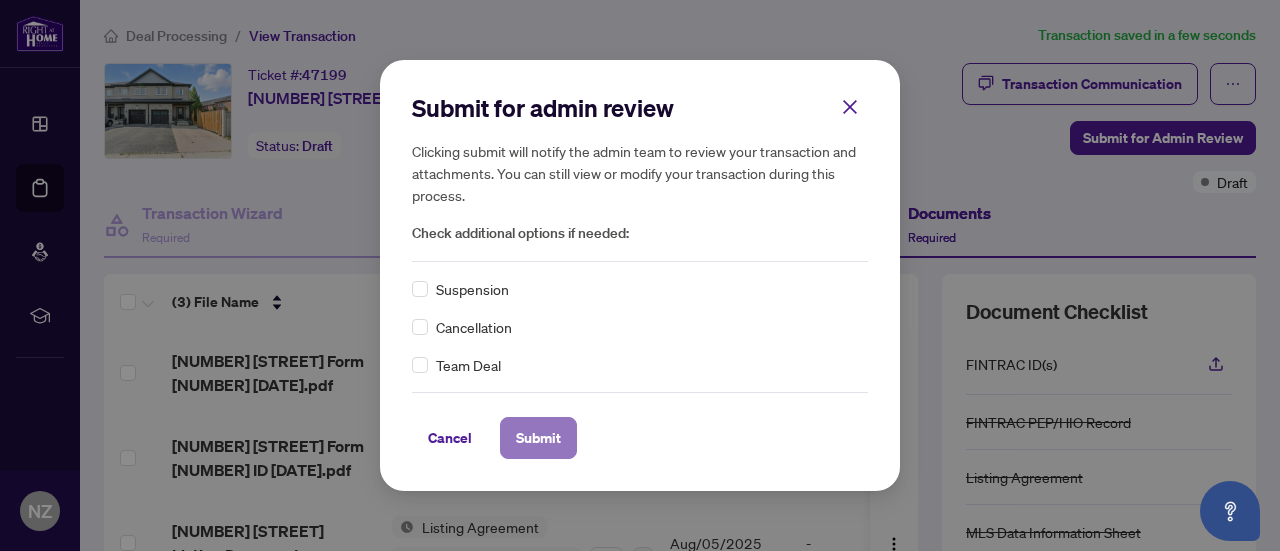 click on "Submit" at bounding box center [538, 438] 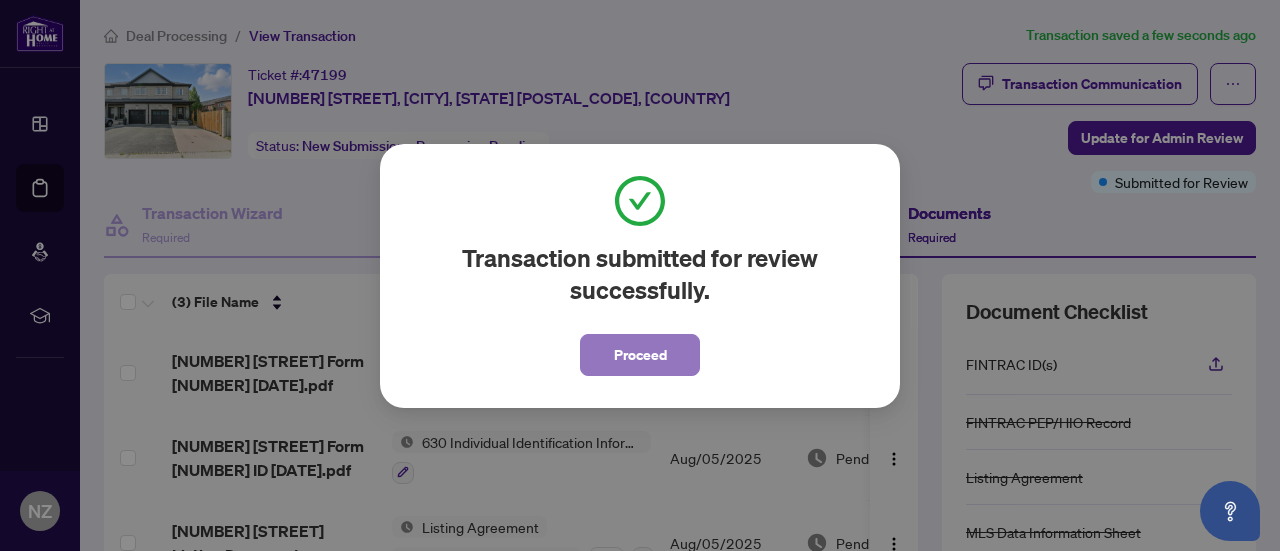 click on "Proceed" at bounding box center (640, 355) 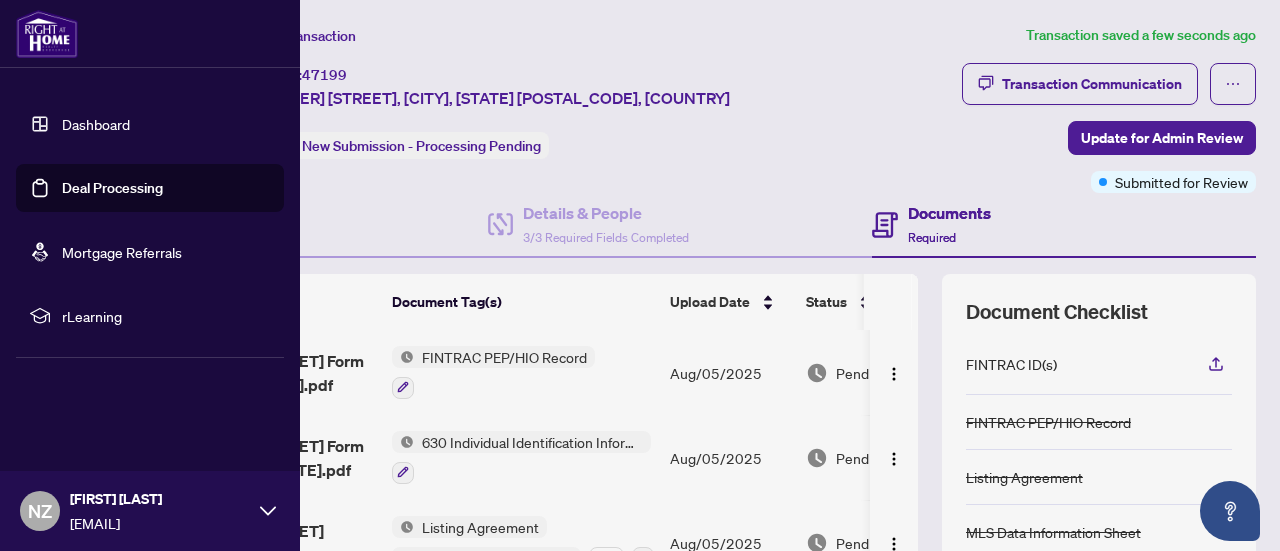 click on "Dashboard" at bounding box center [96, 124] 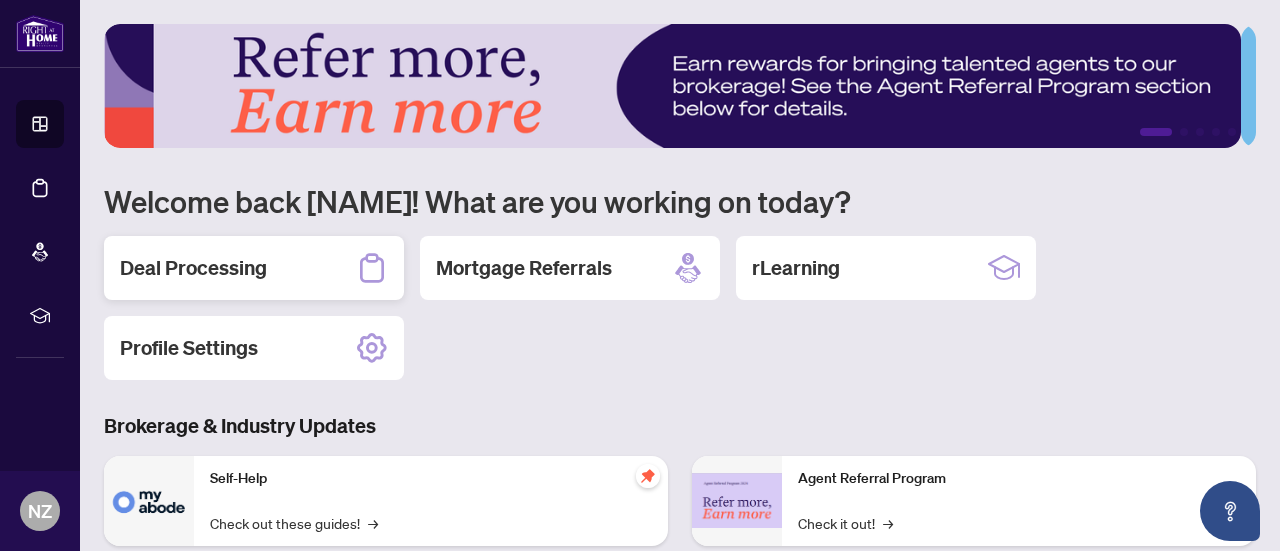 click on "Deal Processing" at bounding box center (193, 268) 